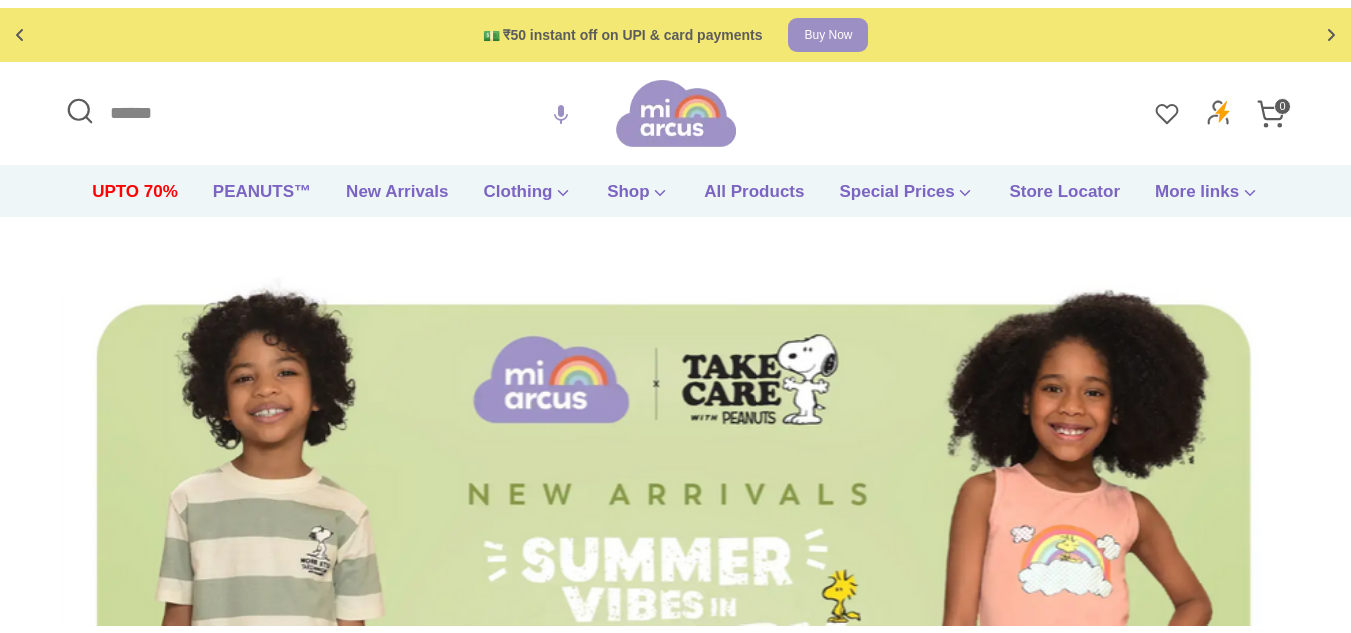 scroll, scrollTop: 0, scrollLeft: 0, axis: both 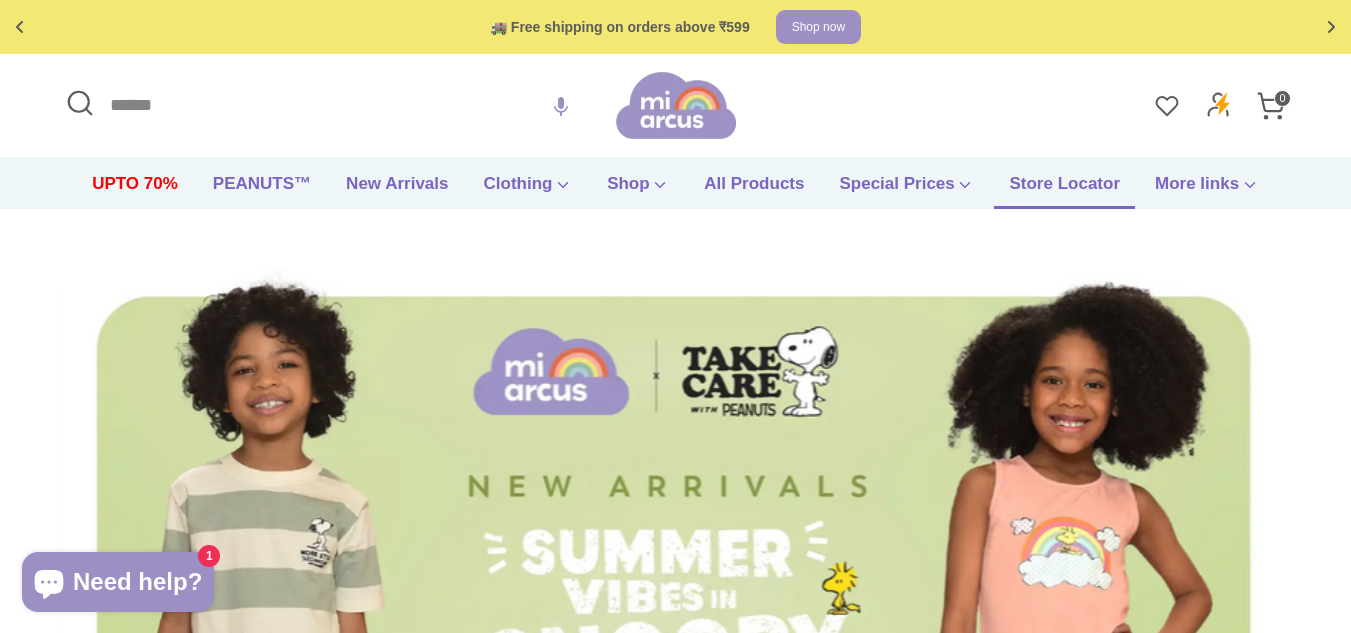 click on "Store Locator" at bounding box center [1064, 190] 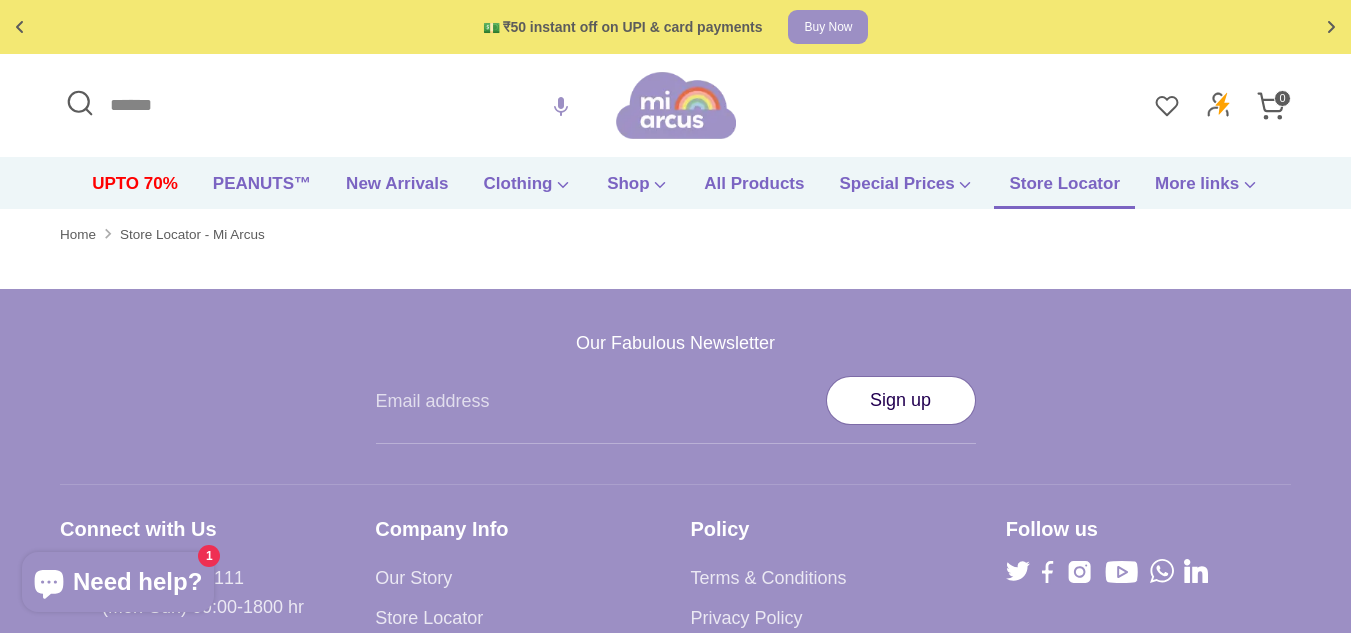 scroll, scrollTop: 0, scrollLeft: 0, axis: both 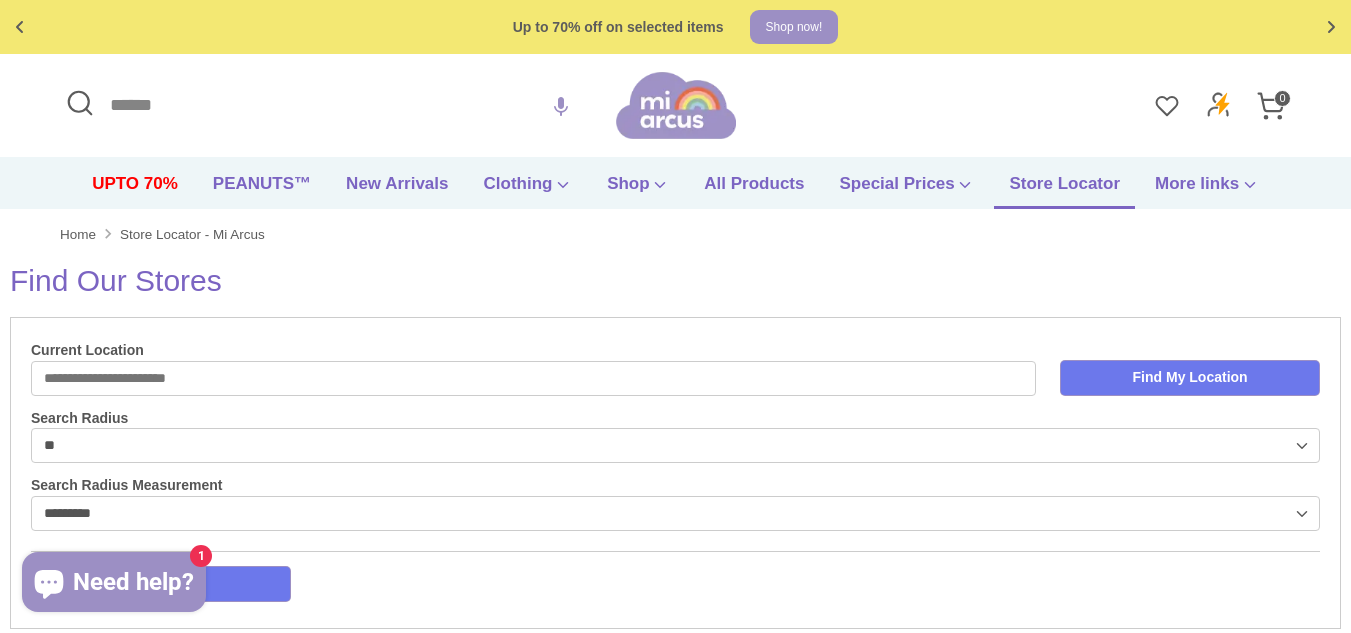 type on "**********" 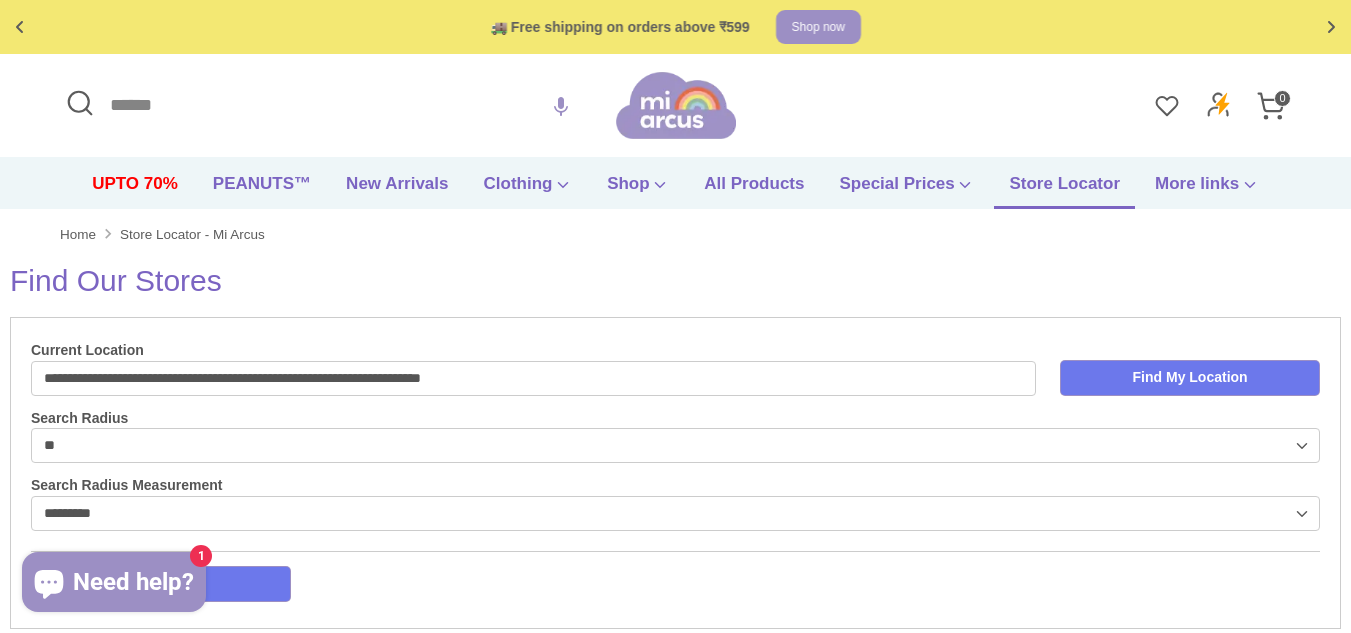 click on "Find My Location" at bounding box center [1190, 378] 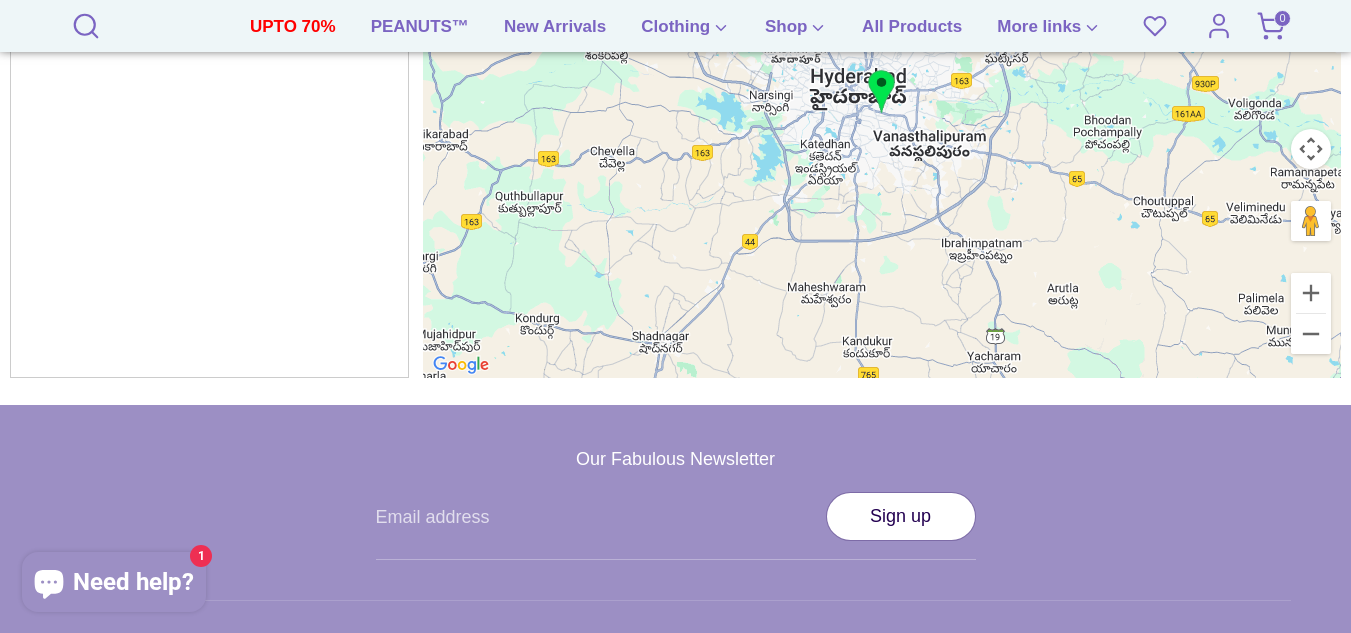 scroll, scrollTop: 0, scrollLeft: 0, axis: both 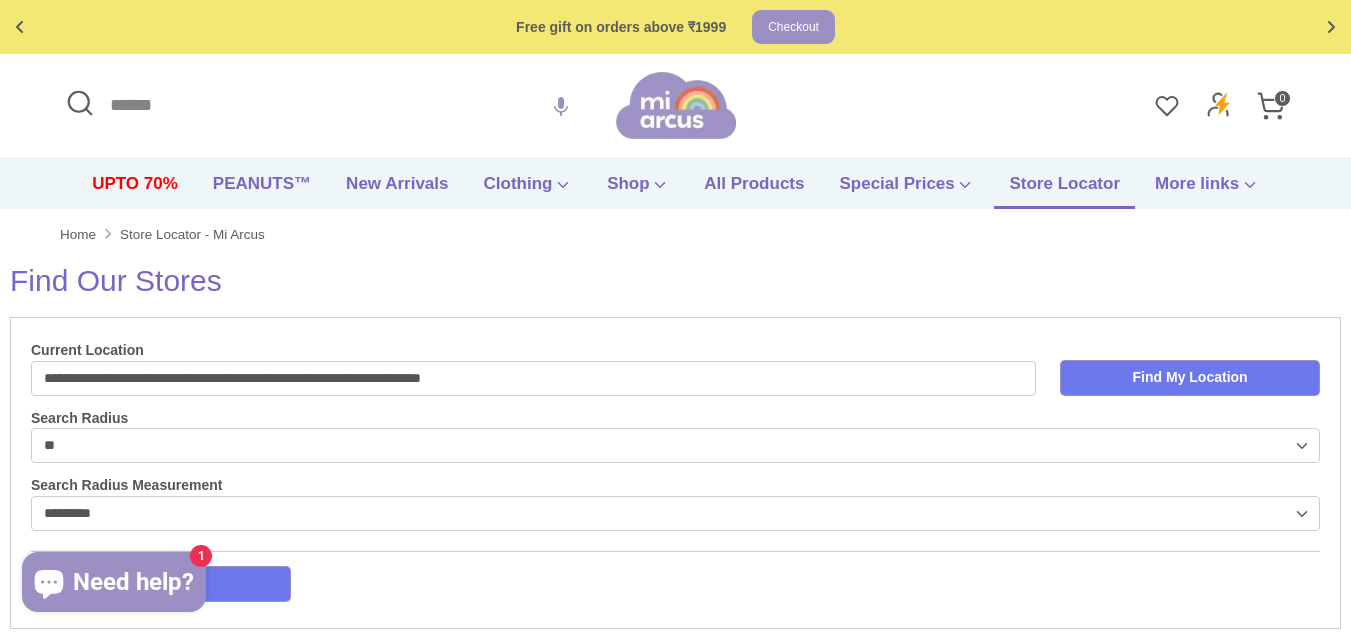 click on "Search" at bounding box center [338, 105] 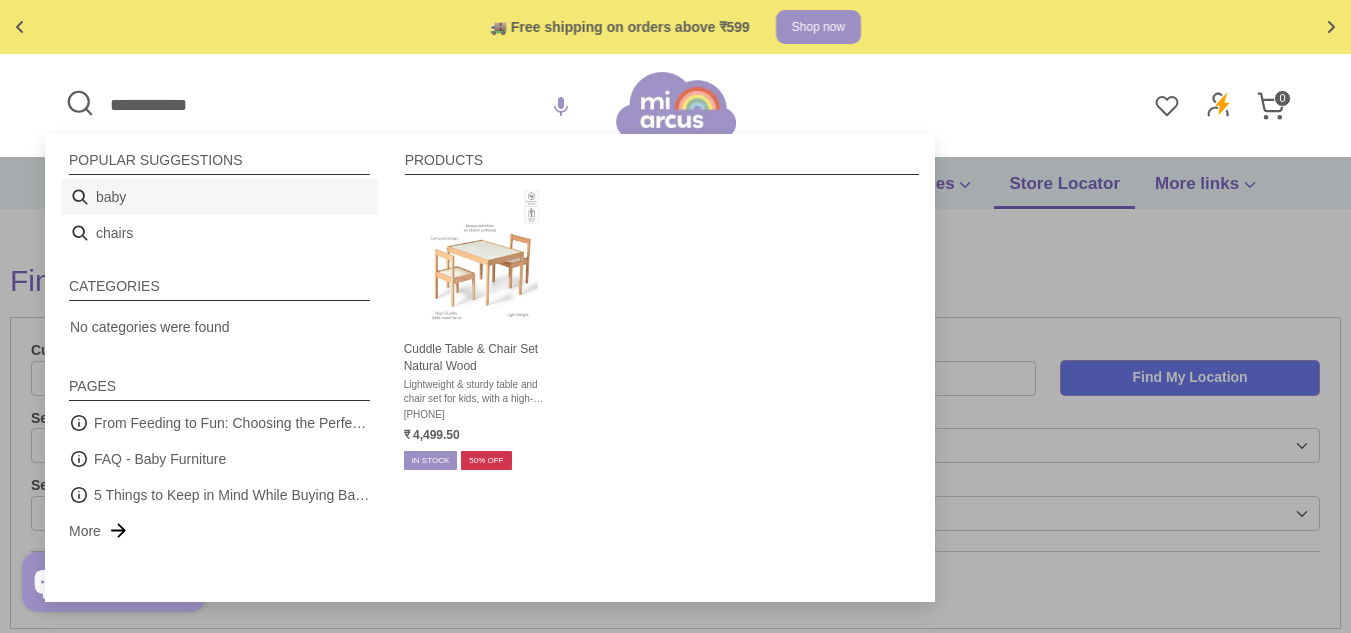 click on "baby" at bounding box center [219, 197] 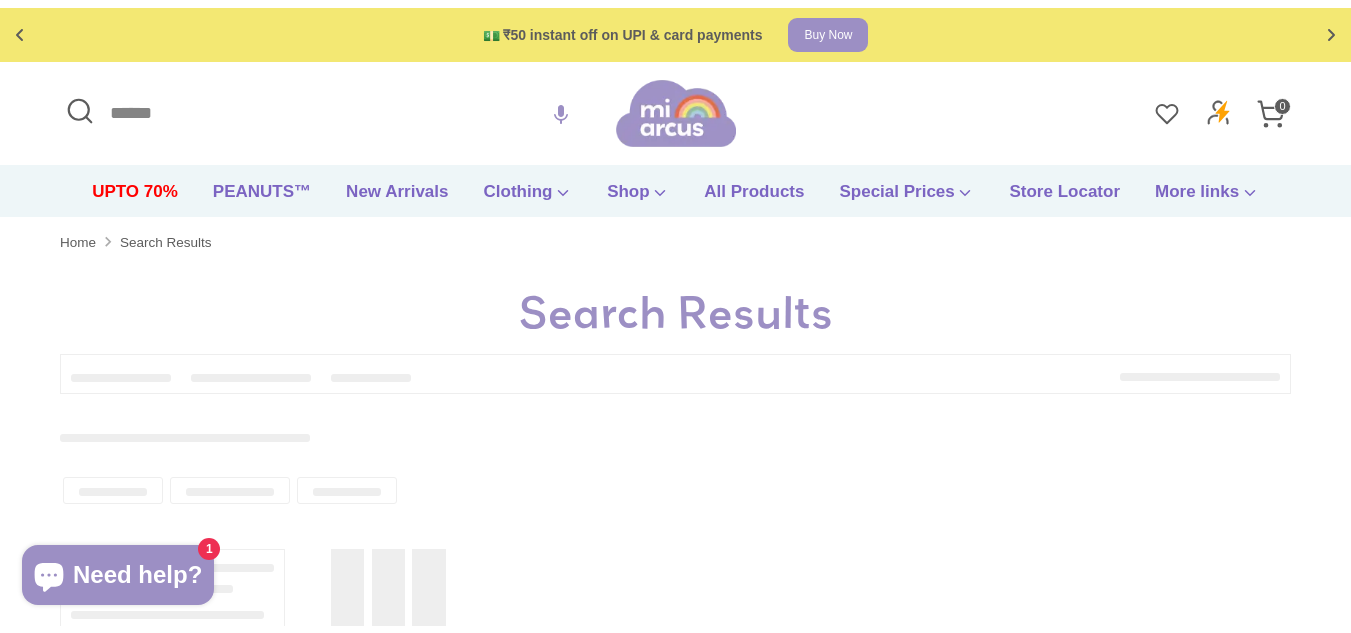 scroll, scrollTop: 0, scrollLeft: 0, axis: both 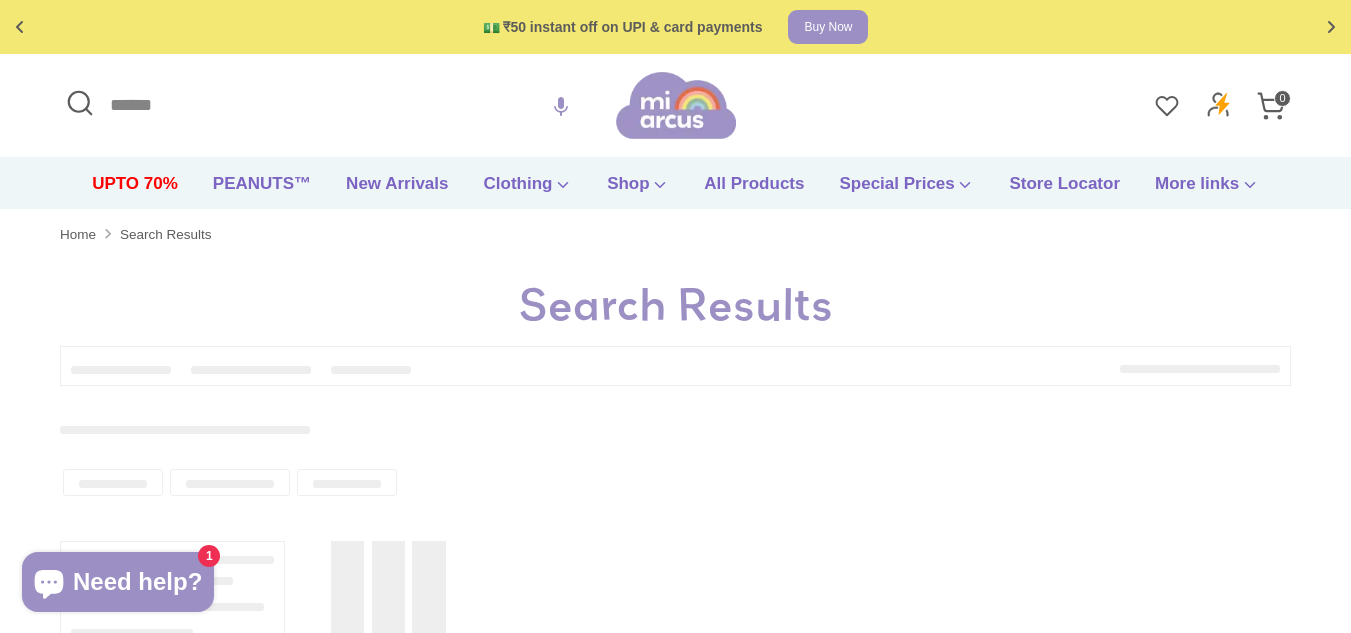 type on "****" 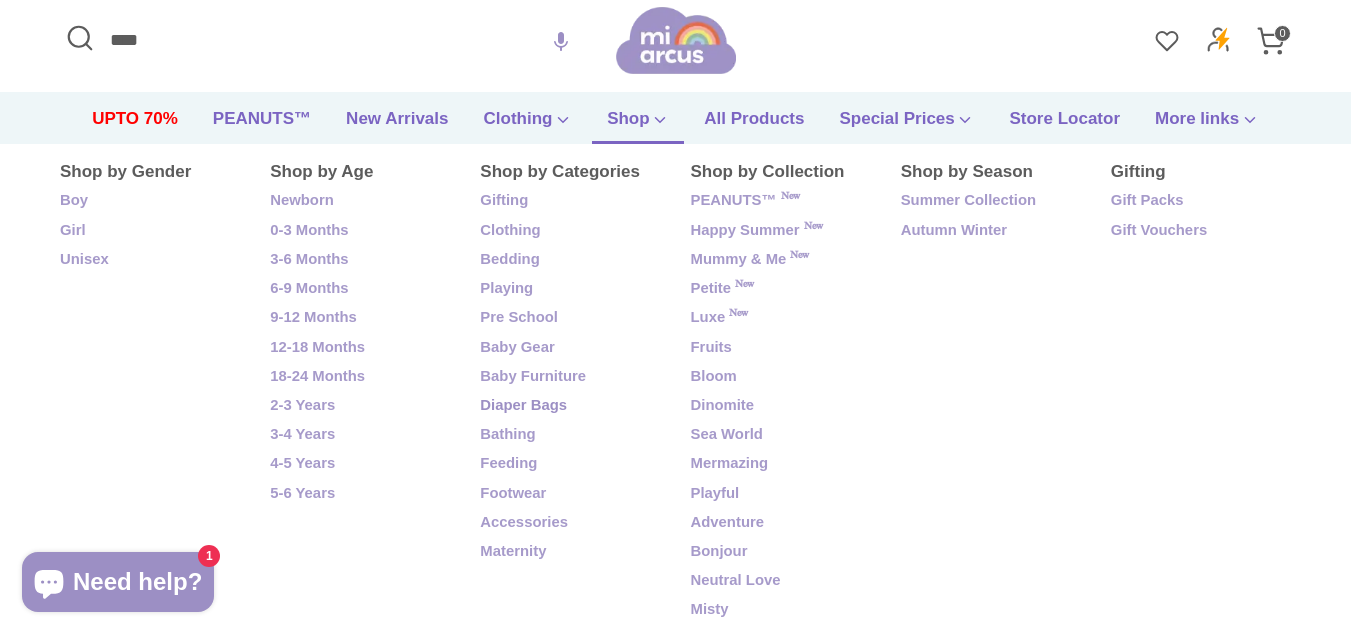 scroll, scrollTop: 100, scrollLeft: 0, axis: vertical 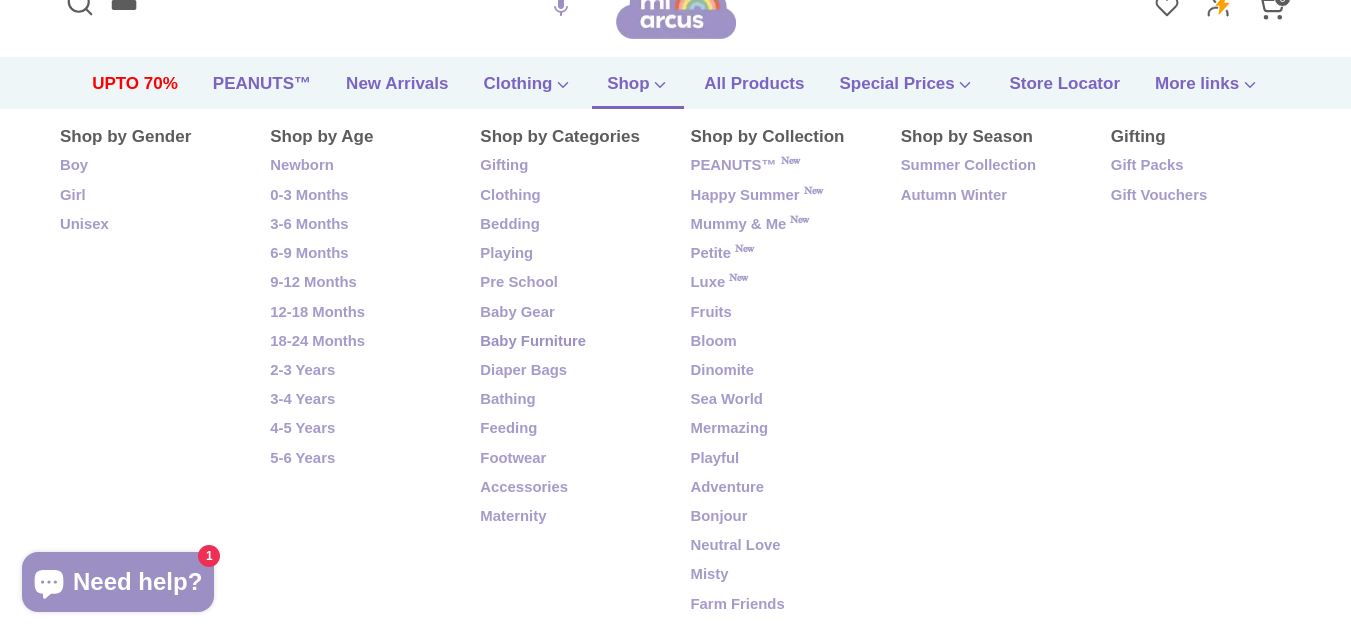 click on "Baby Furniture" at bounding box center (570, 342) 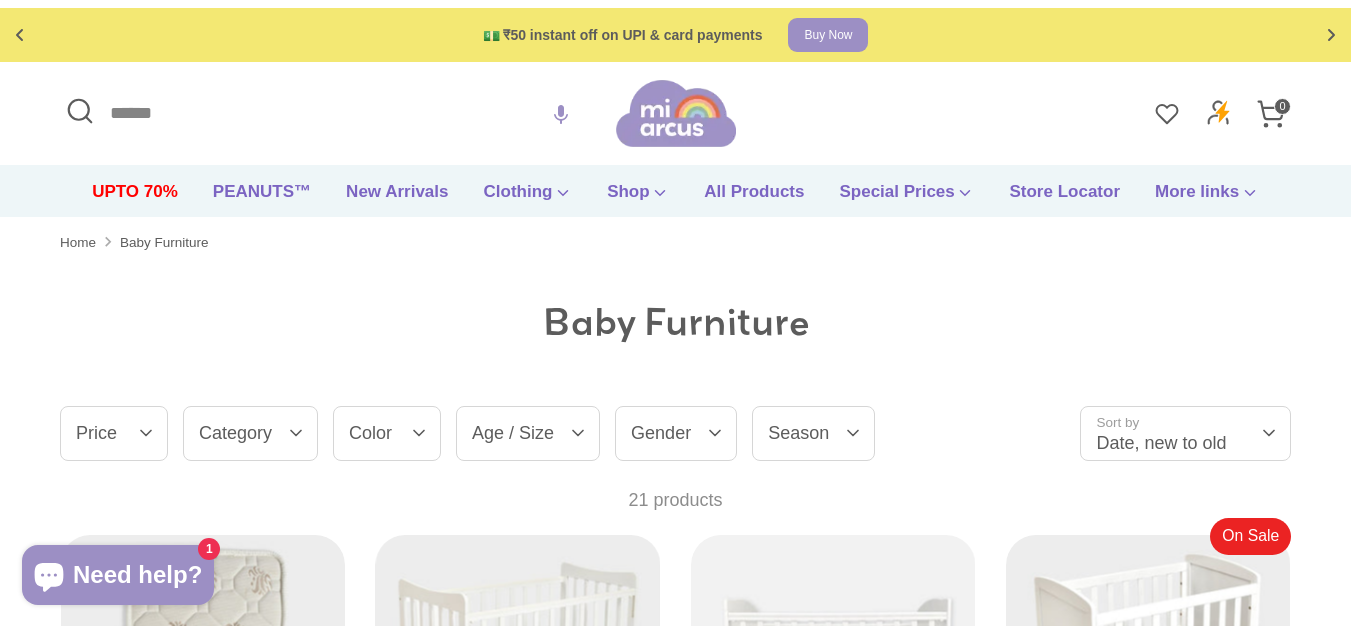 scroll, scrollTop: 0, scrollLeft: 0, axis: both 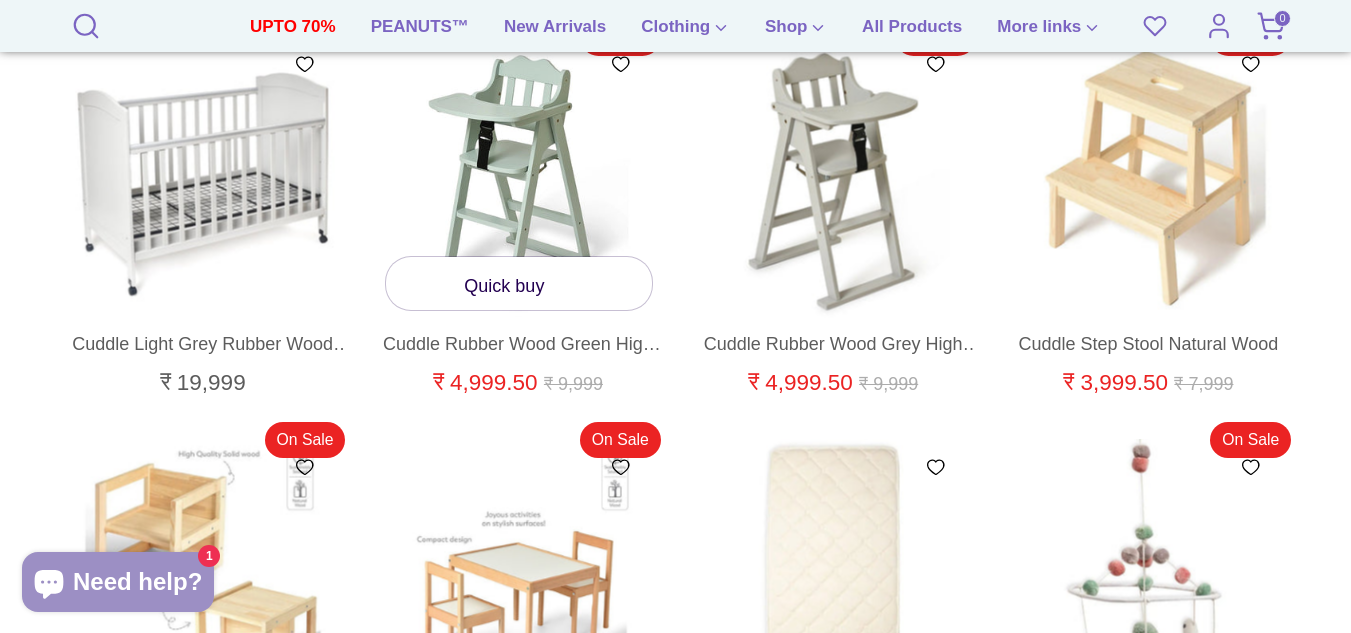 click at bounding box center (518, 179) 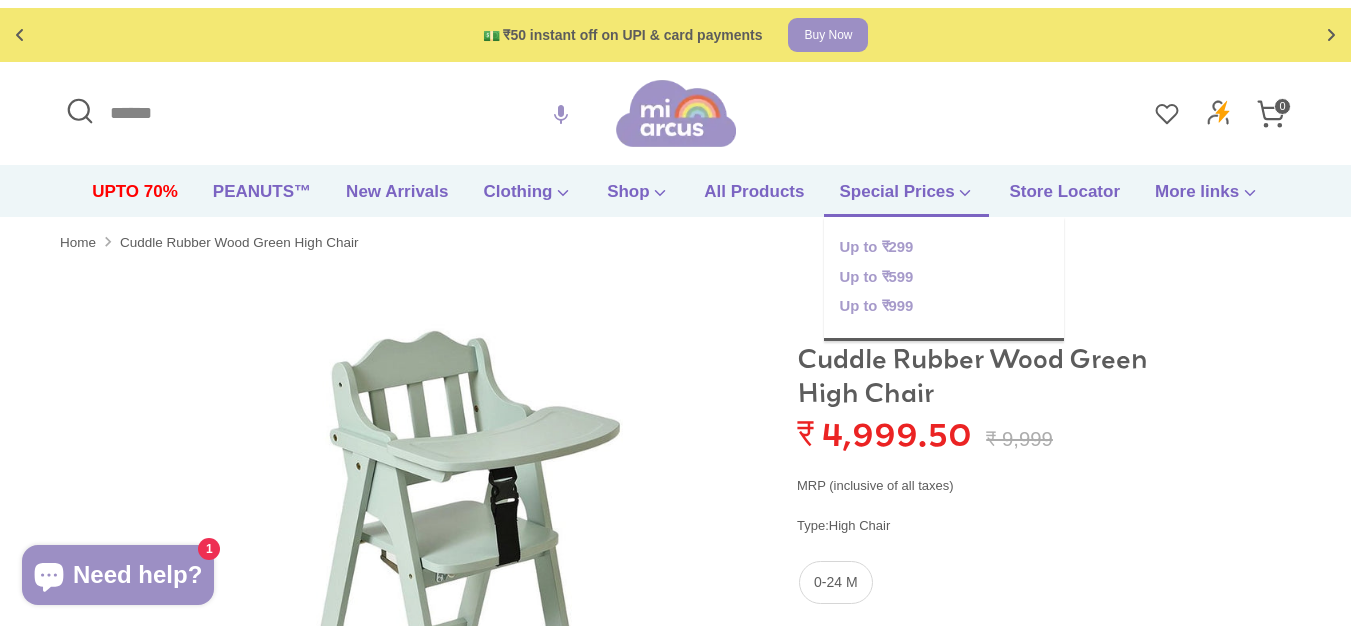 scroll, scrollTop: 0, scrollLeft: 0, axis: both 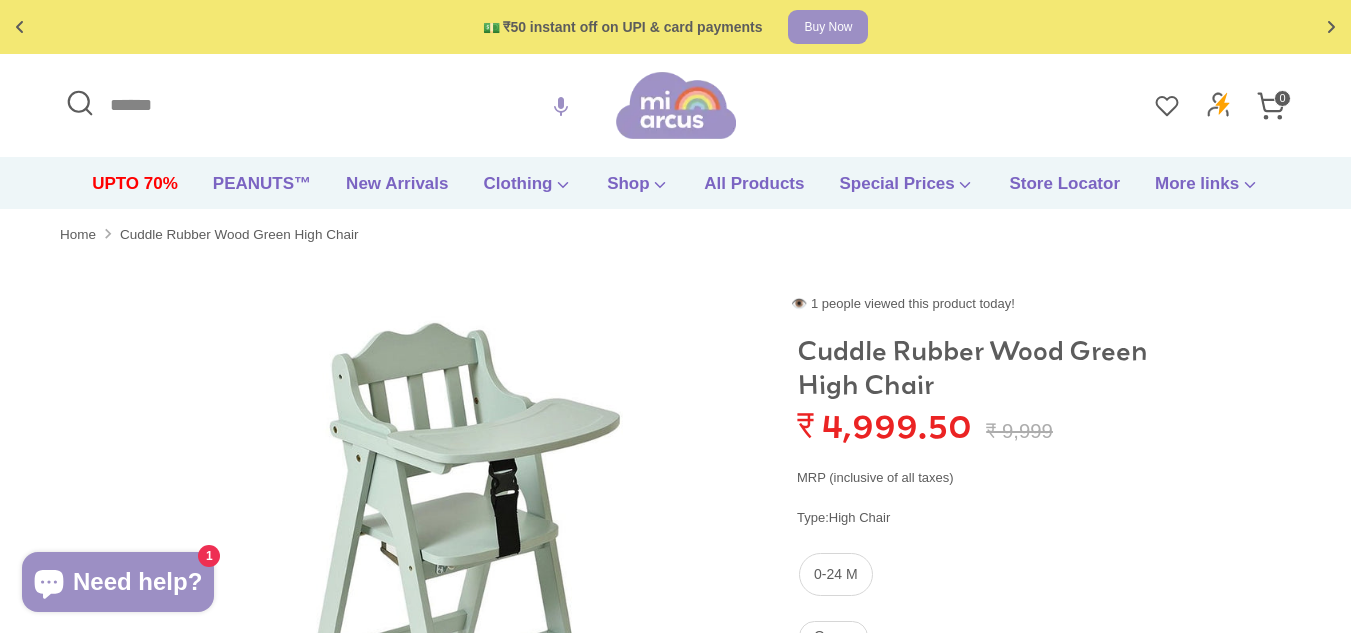 click at bounding box center [450, 577] 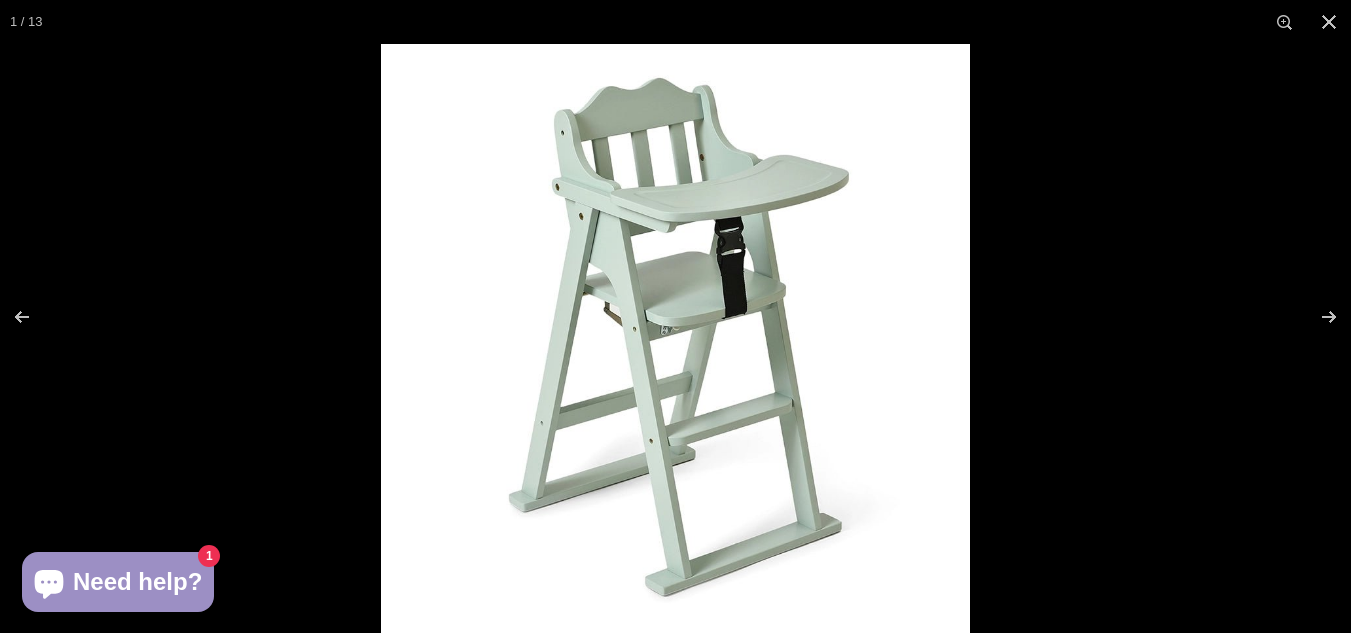 click at bounding box center [675, 338] 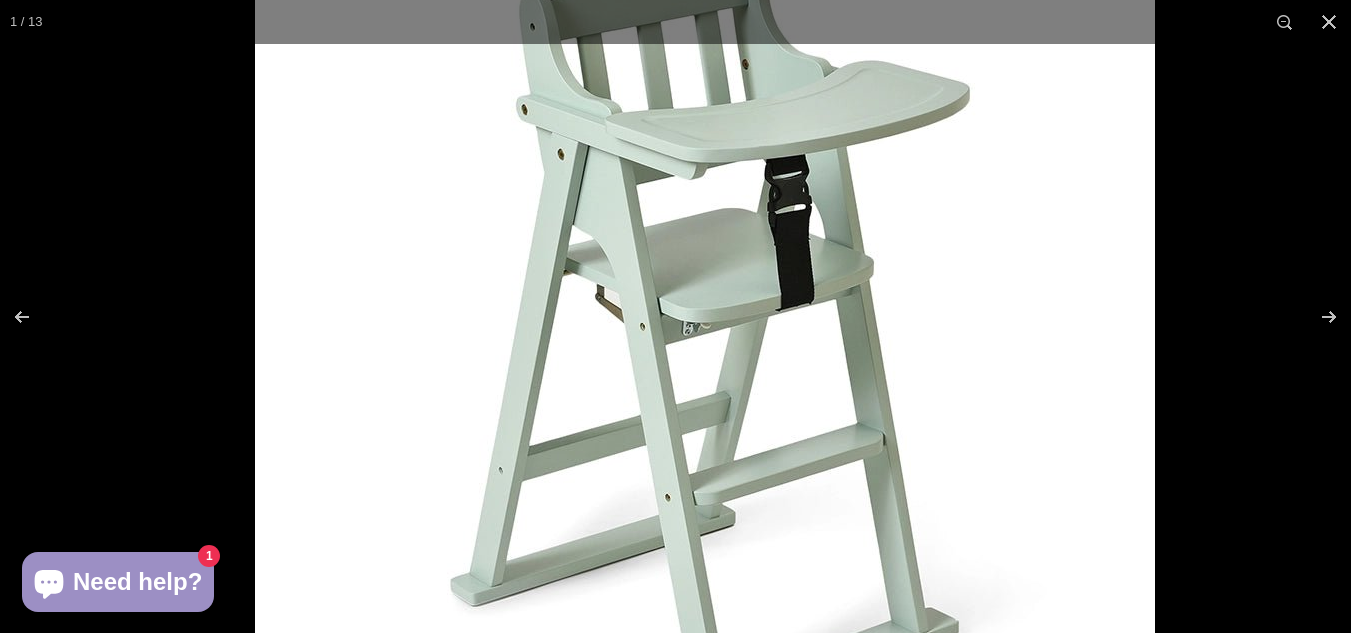 drag, startPoint x: 791, startPoint y: 135, endPoint x: 879, endPoint y: 127, distance: 88.362885 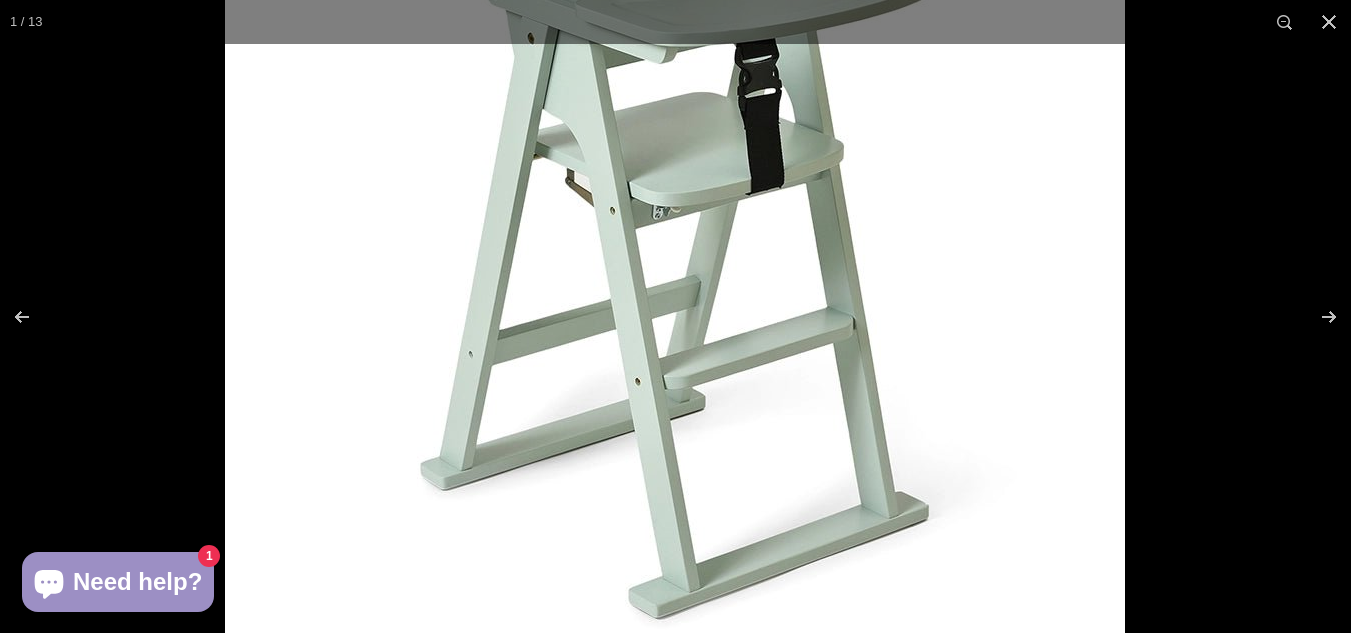 drag, startPoint x: 776, startPoint y: 508, endPoint x: 770, endPoint y: 378, distance: 130.13838 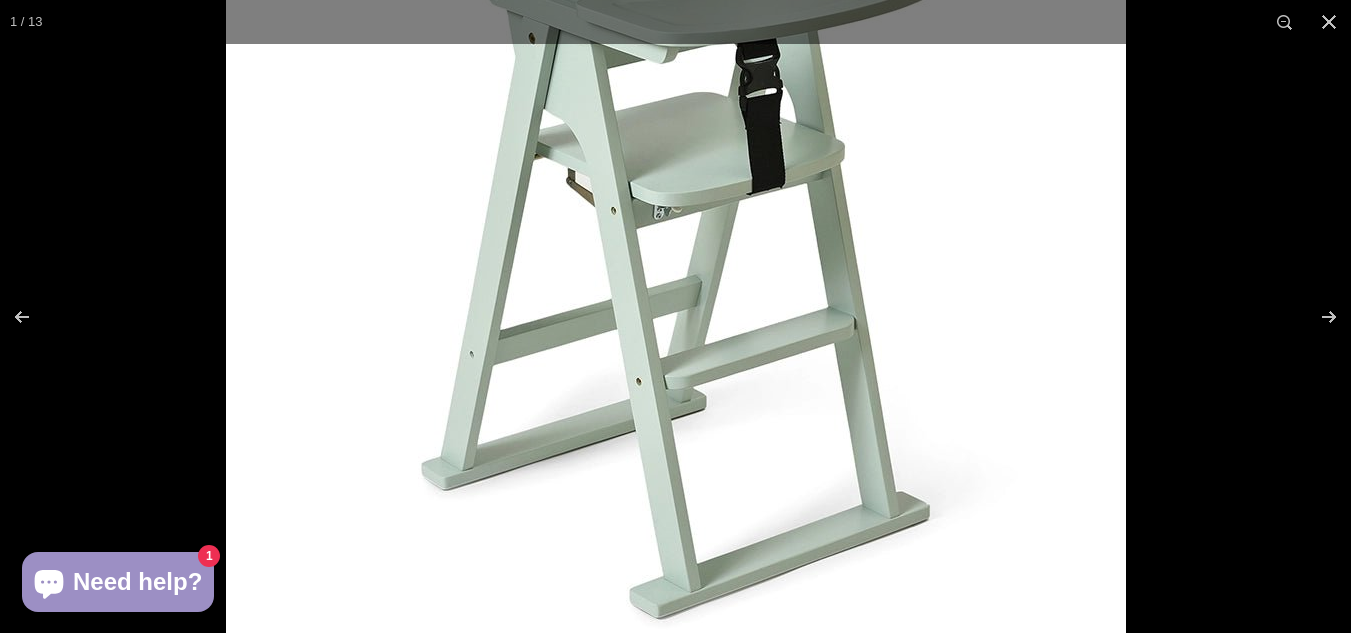 click at bounding box center (676, 225) 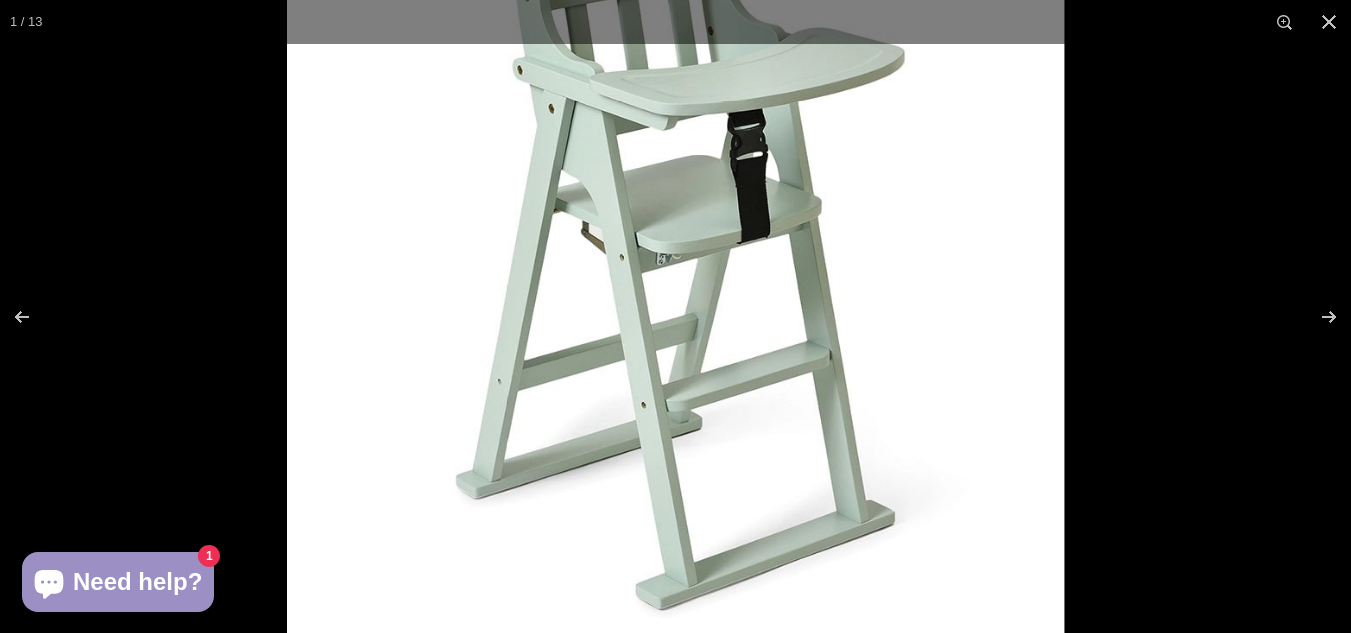 click at bounding box center (675, 269) 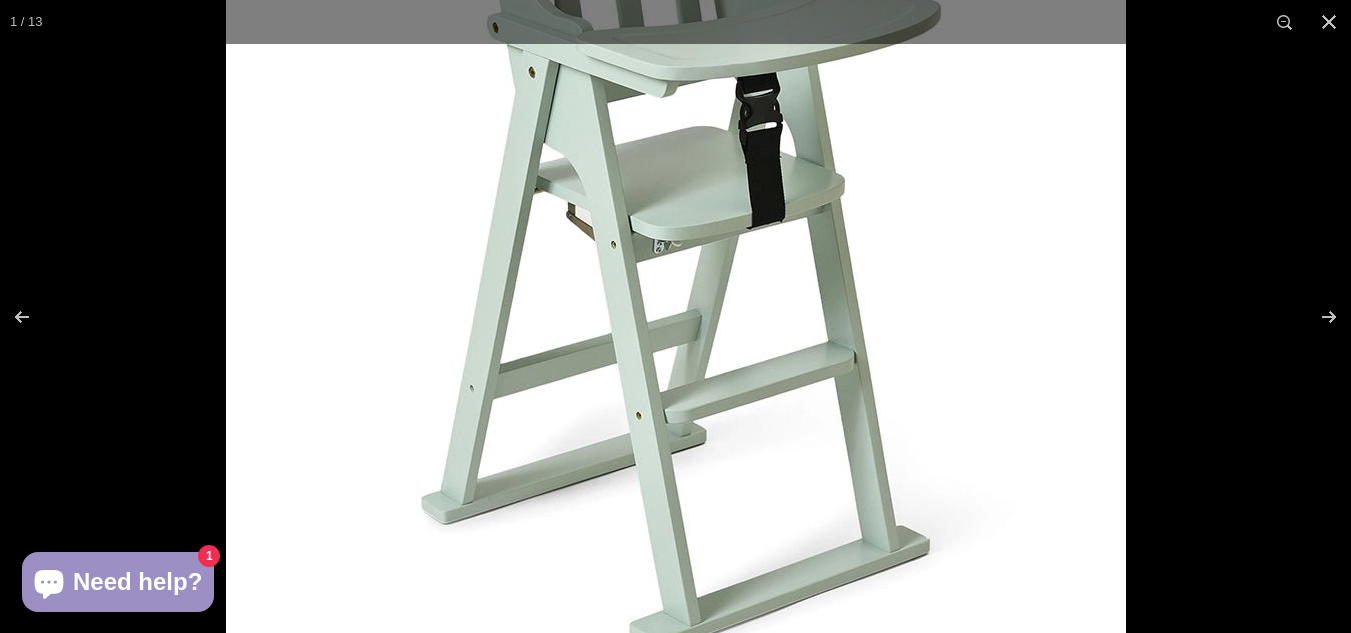 click at bounding box center [676, 259] 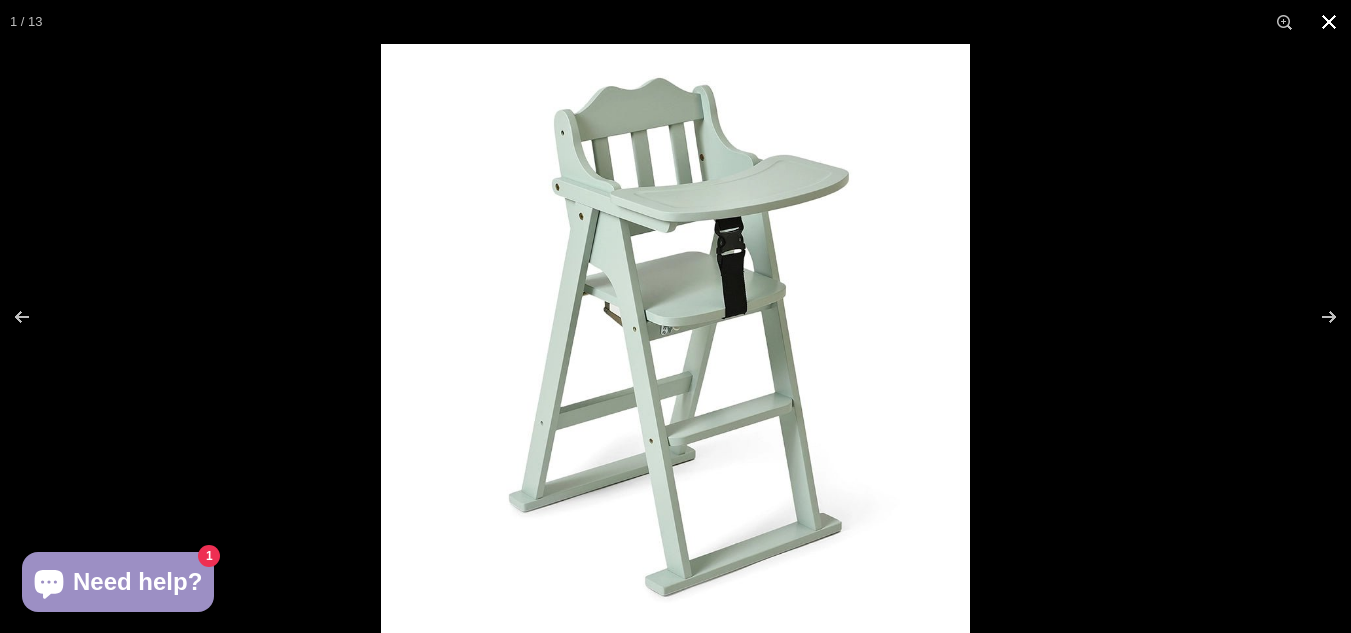 click at bounding box center [1329, 22] 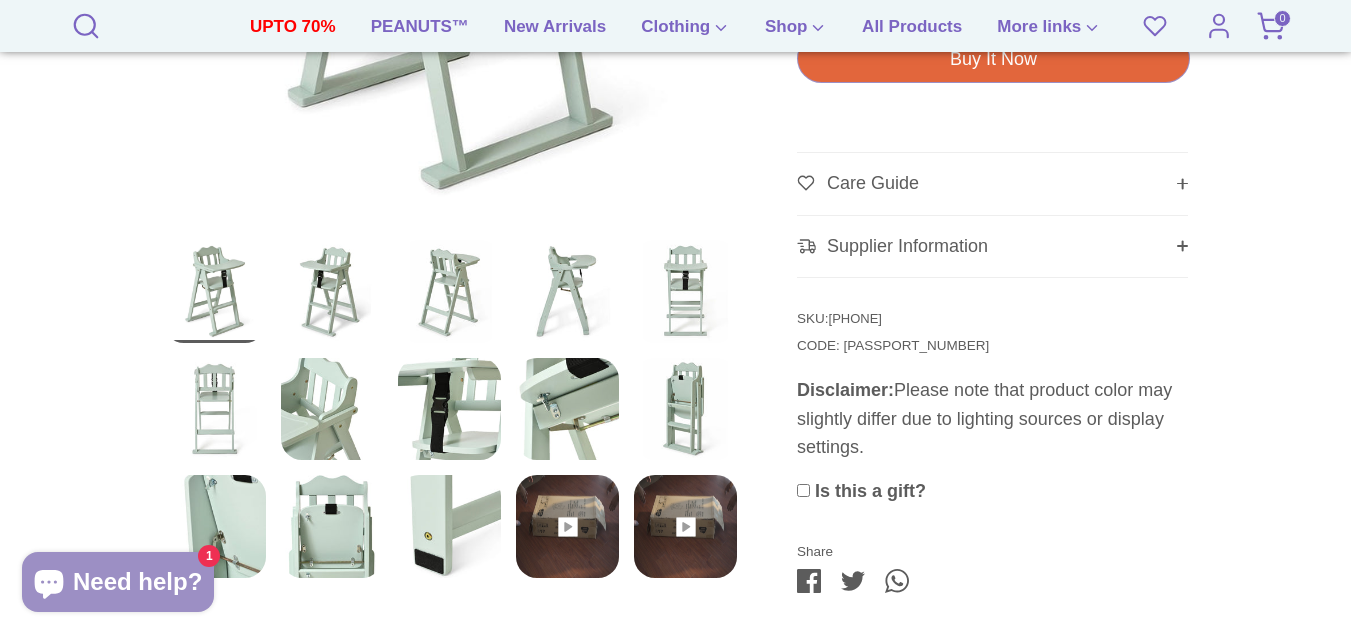 scroll, scrollTop: 900, scrollLeft: 0, axis: vertical 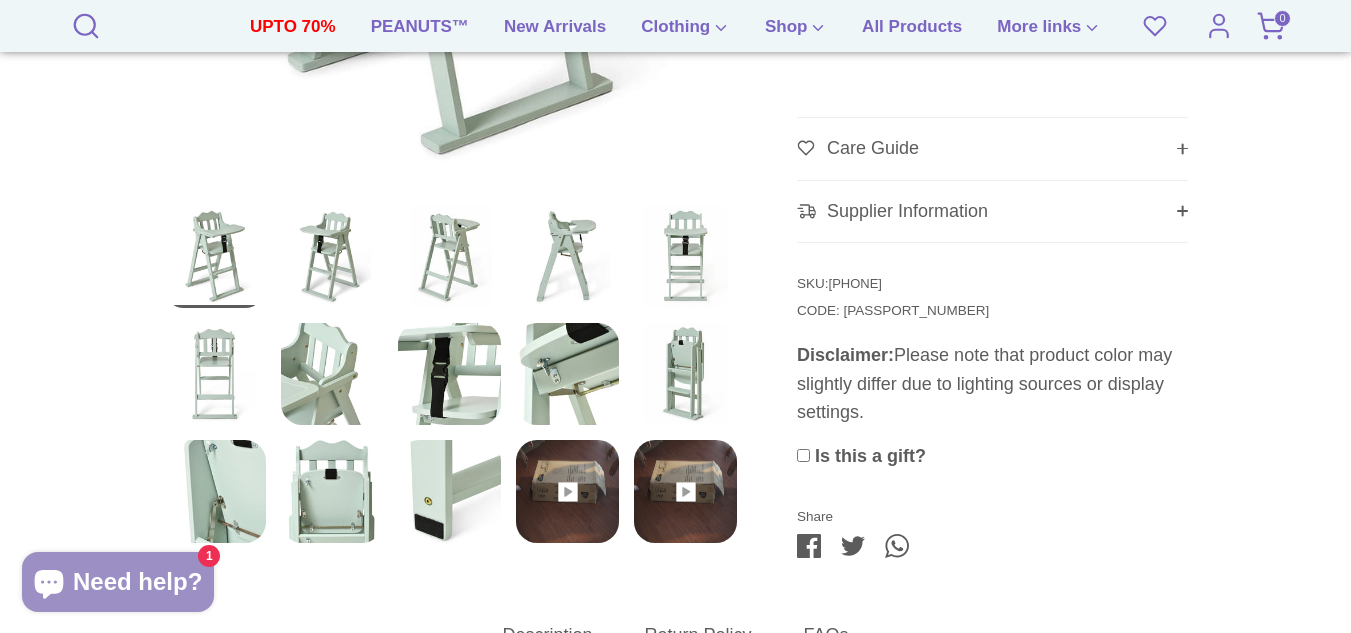 click at bounding box center (214, 256) 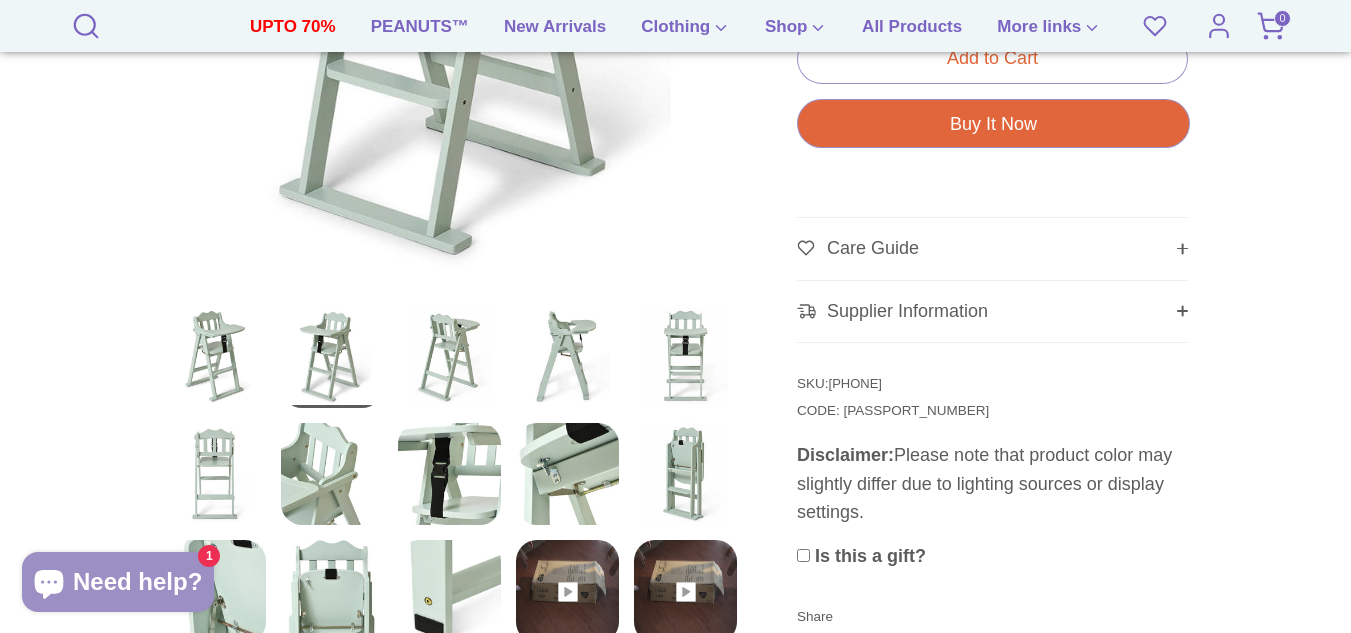 scroll, scrollTop: 900, scrollLeft: 0, axis: vertical 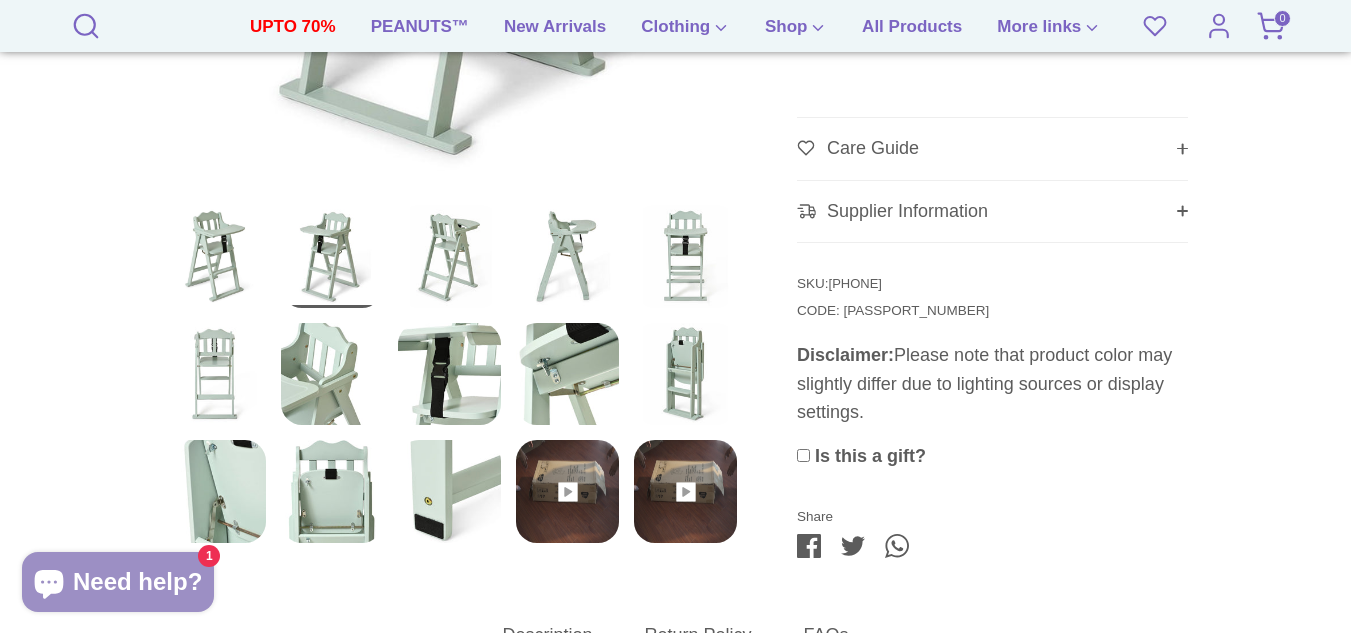 click at bounding box center [567, 492] 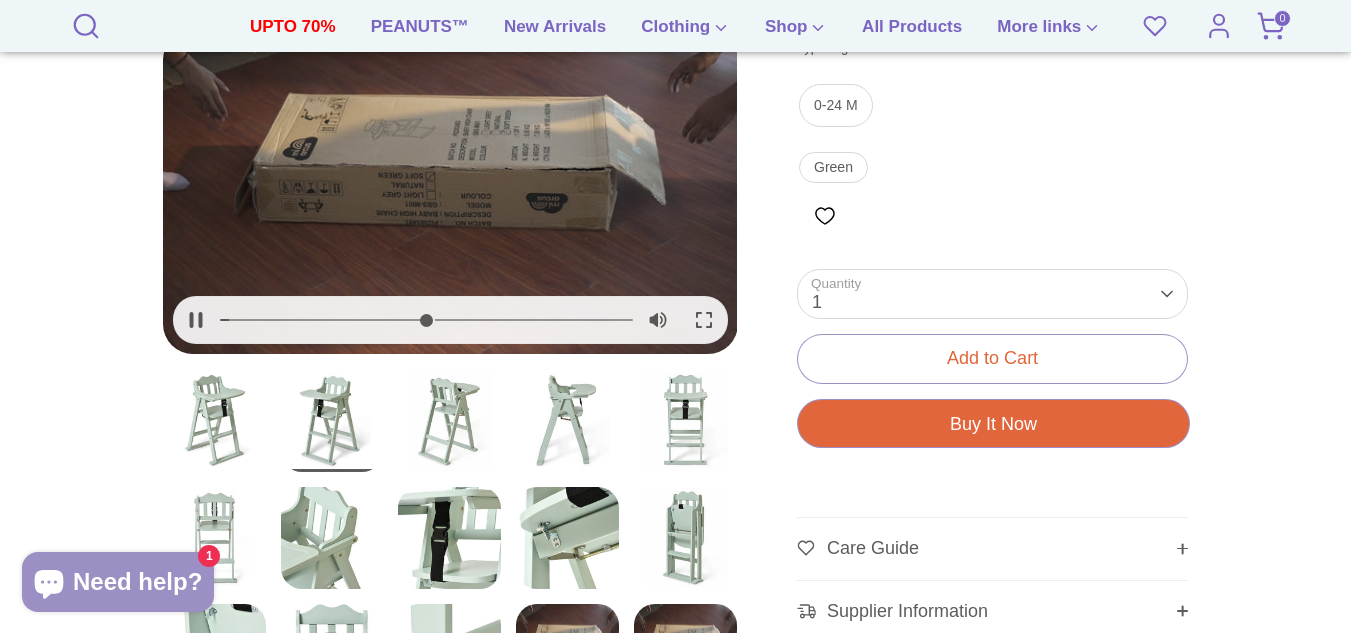 scroll, scrollTop: 400, scrollLeft: 0, axis: vertical 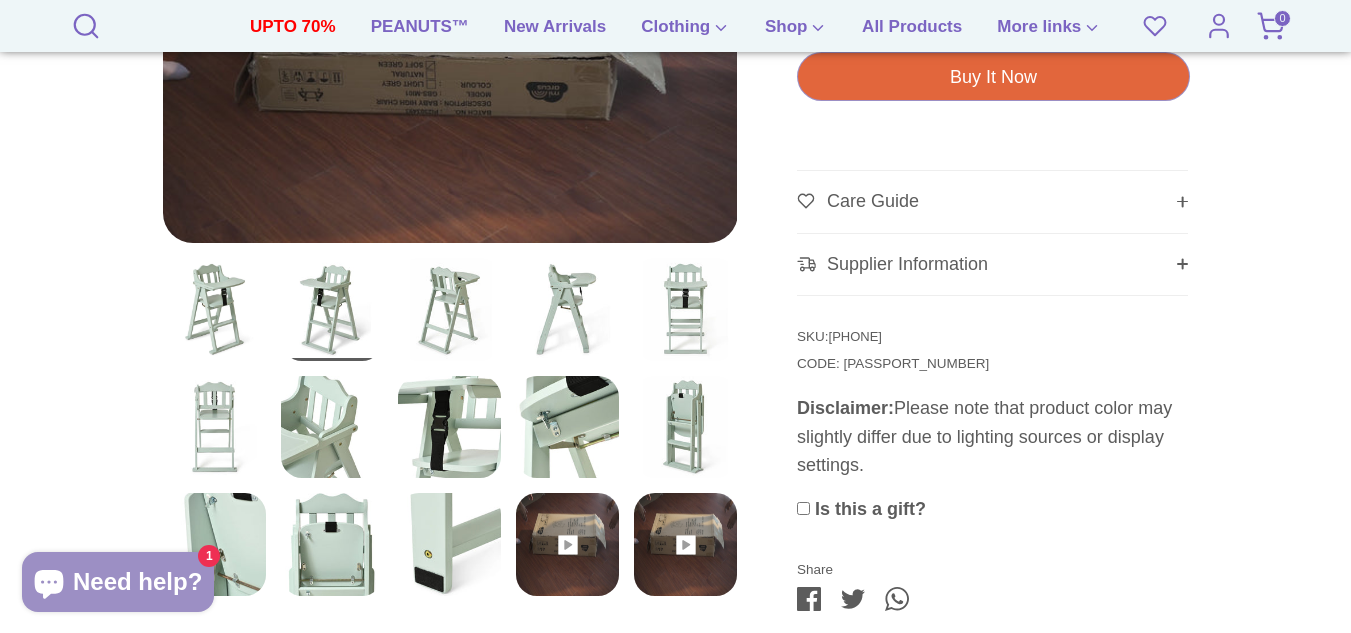 click at bounding box center [685, 545] 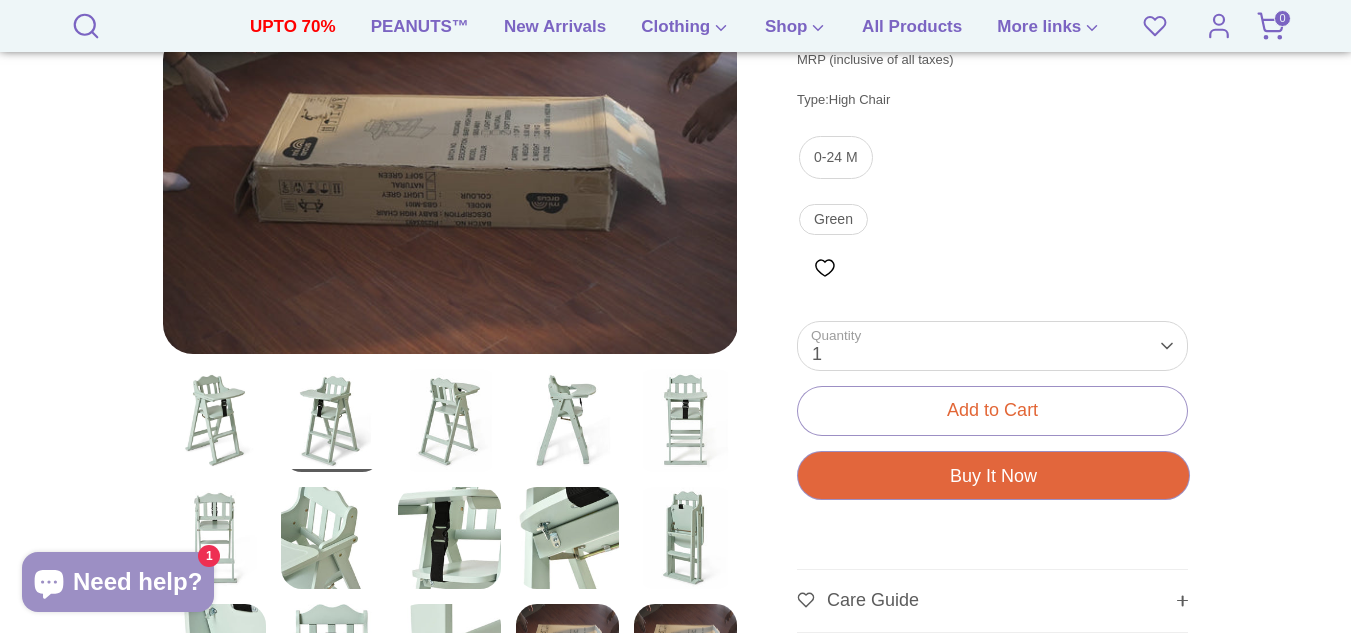 scroll, scrollTop: 447, scrollLeft: 0, axis: vertical 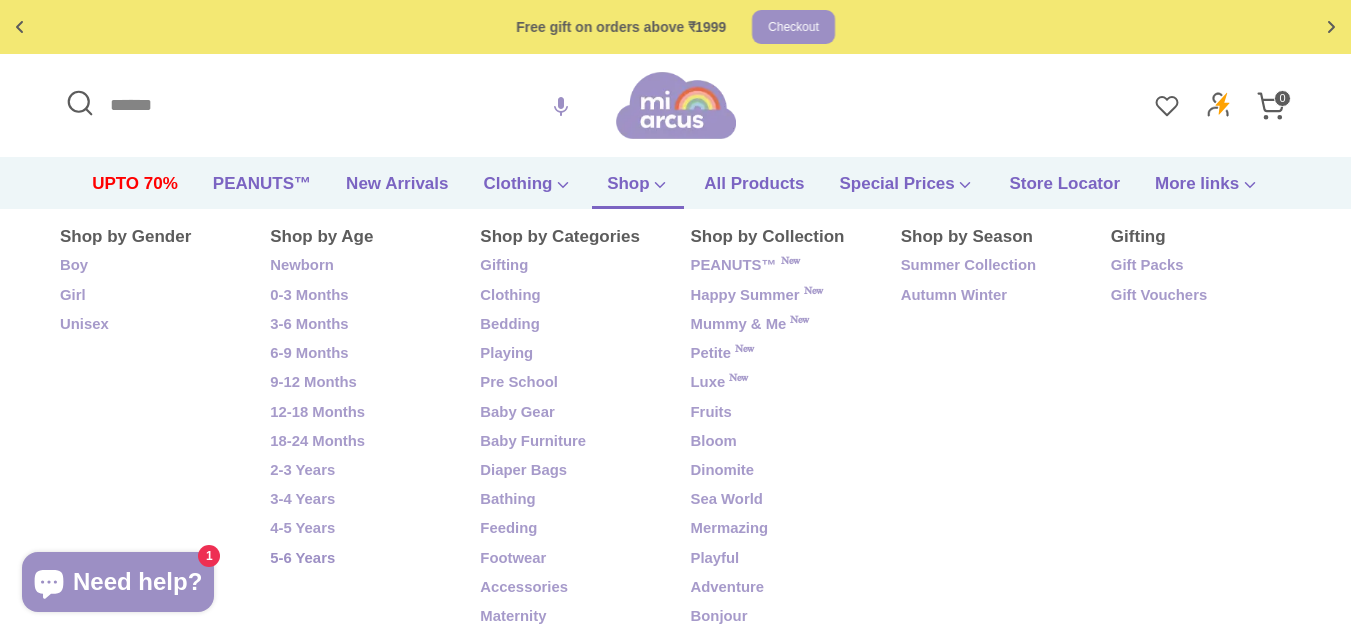 type on "*****" 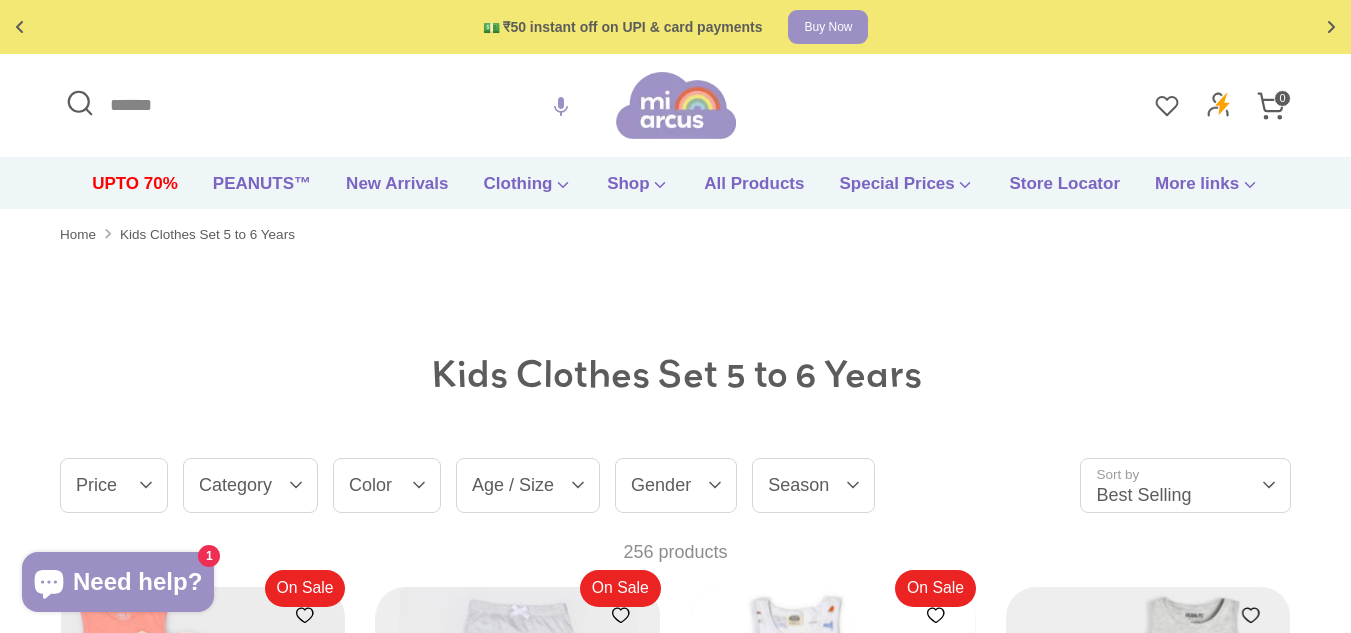 scroll, scrollTop: 0, scrollLeft: 0, axis: both 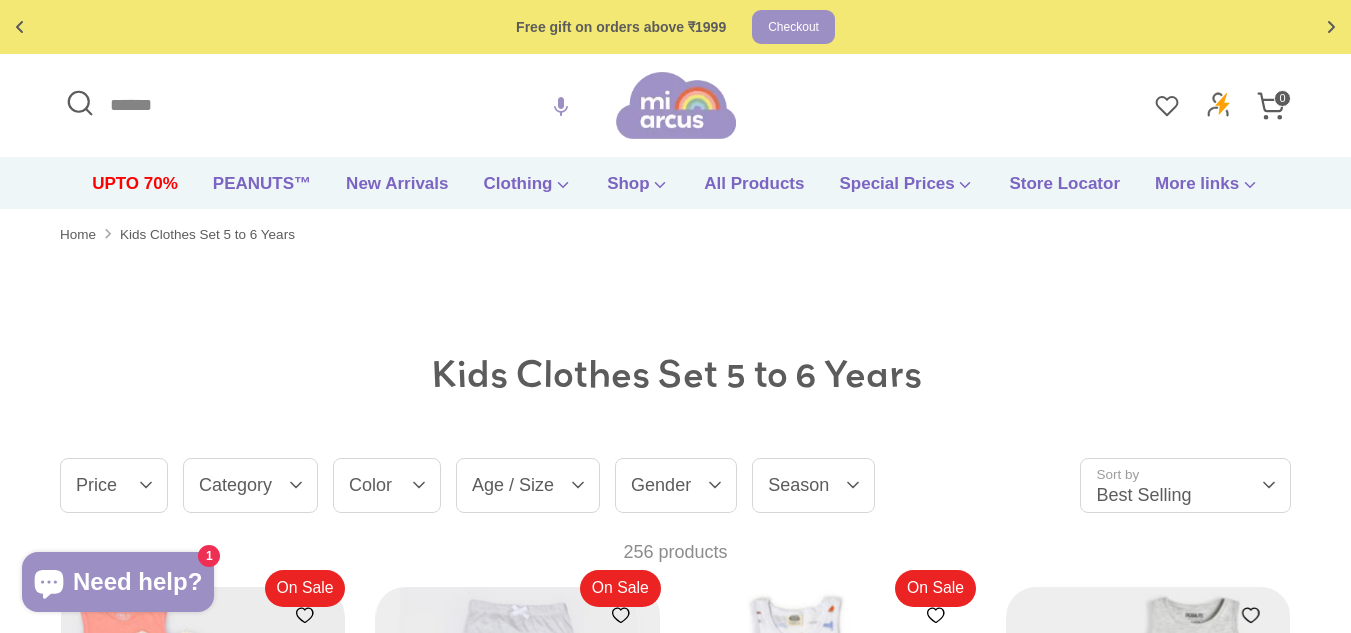 click on "Gender" at bounding box center (676, 485) 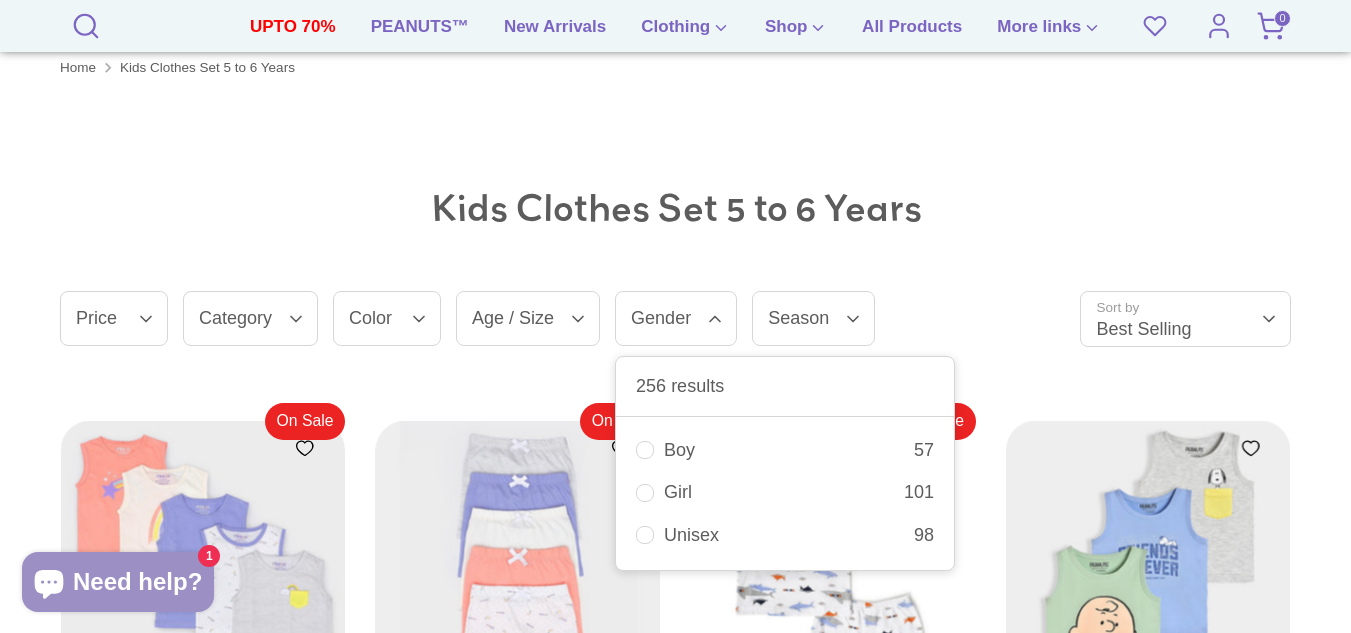 scroll, scrollTop: 200, scrollLeft: 0, axis: vertical 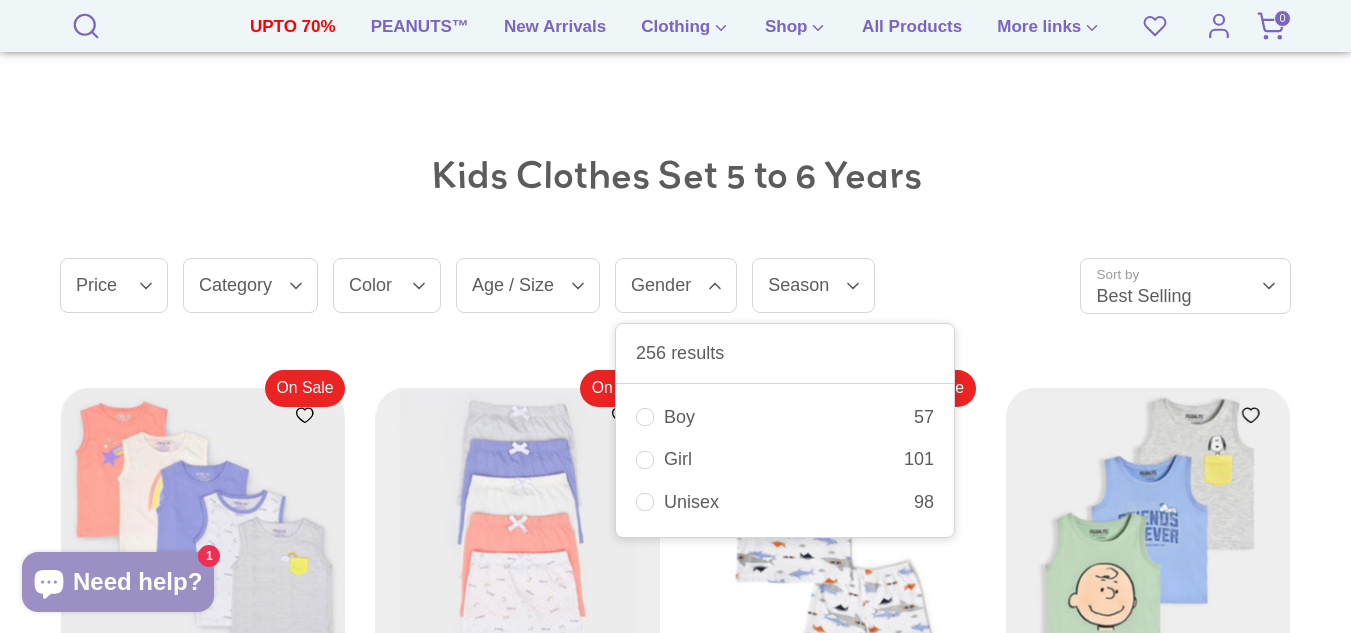 click on "Boy
57" at bounding box center [785, 417] 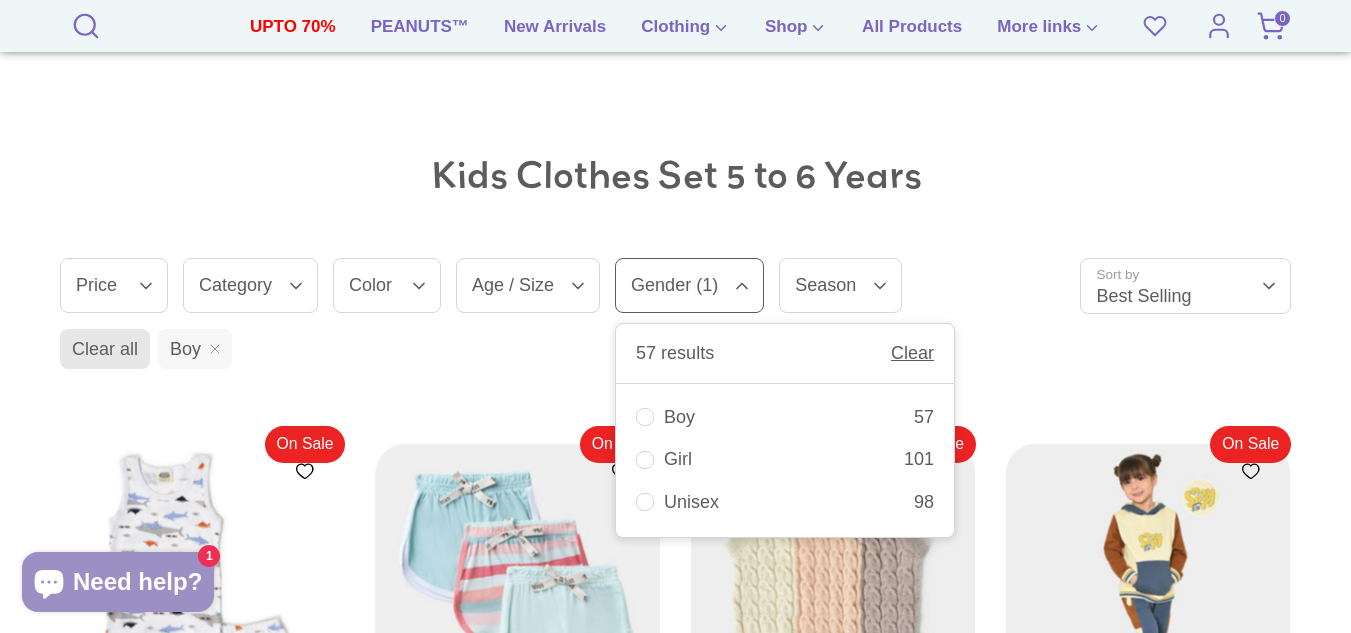click on "Kids Clothes Set 5 to 6 Years
Filter
(1)
Sort
Filter by
Clear
Price
Price
57 results
Clear
₹
–
₹
Category" at bounding box center [675, 1490] 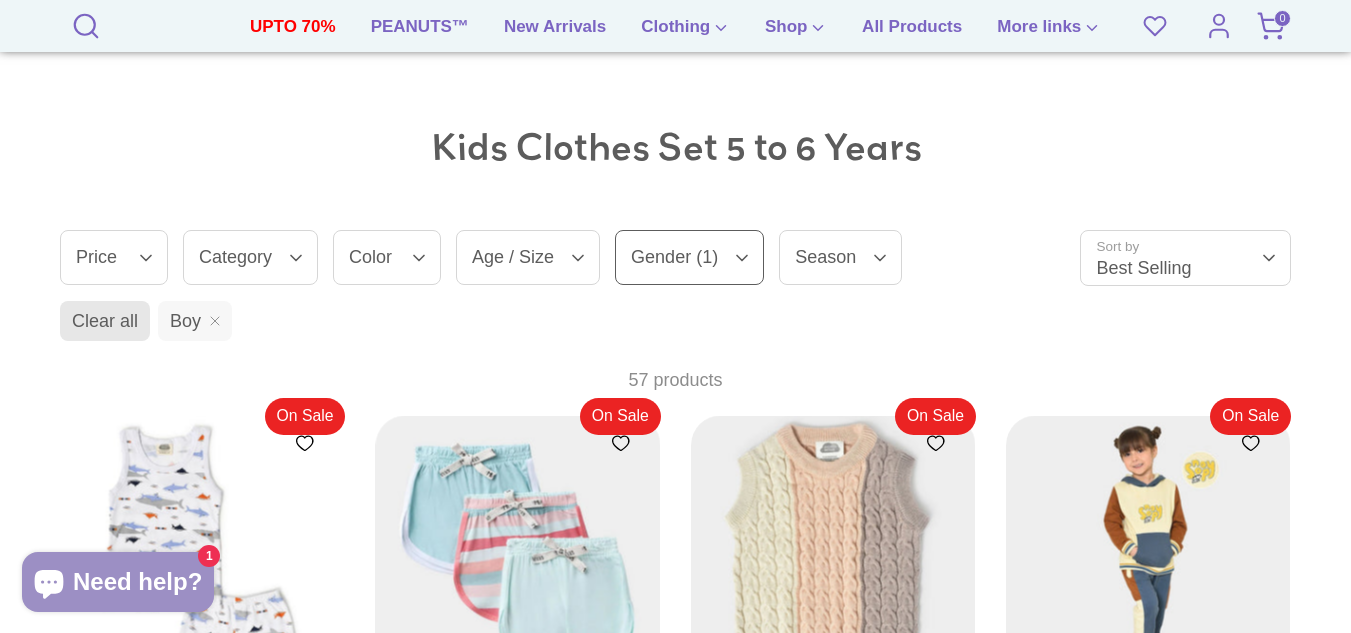 scroll, scrollTop: 200, scrollLeft: 0, axis: vertical 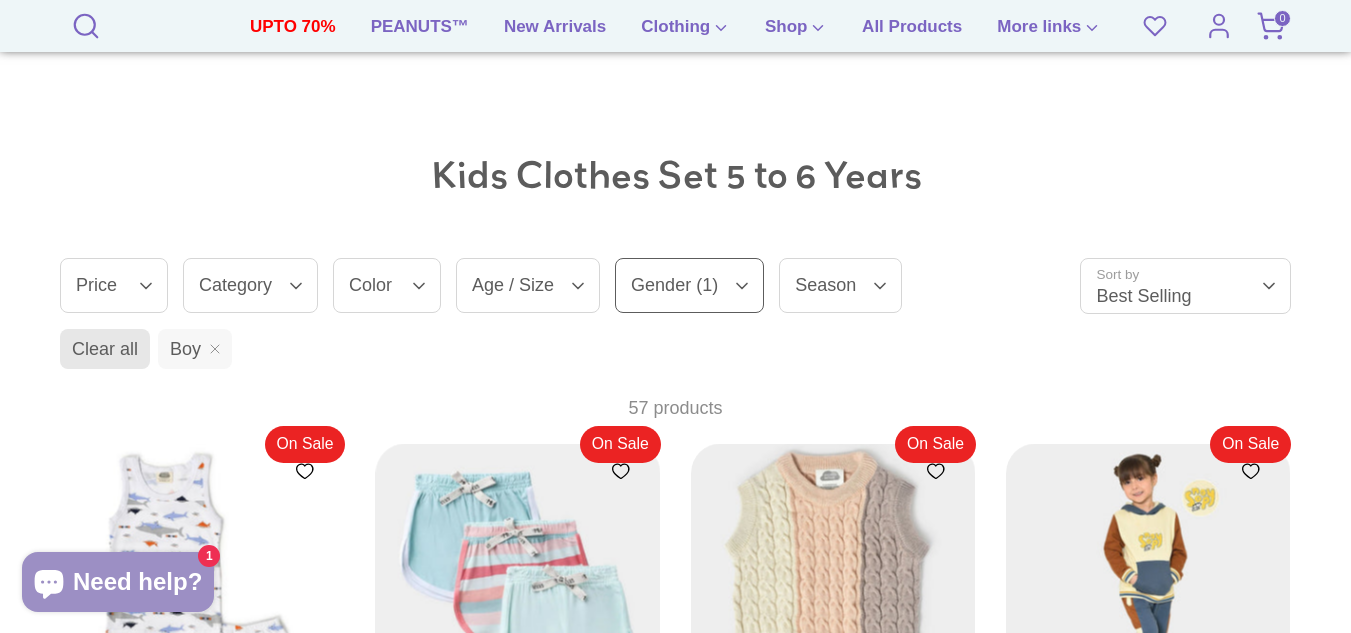 click on "Gender
(1)" at bounding box center [689, 285] 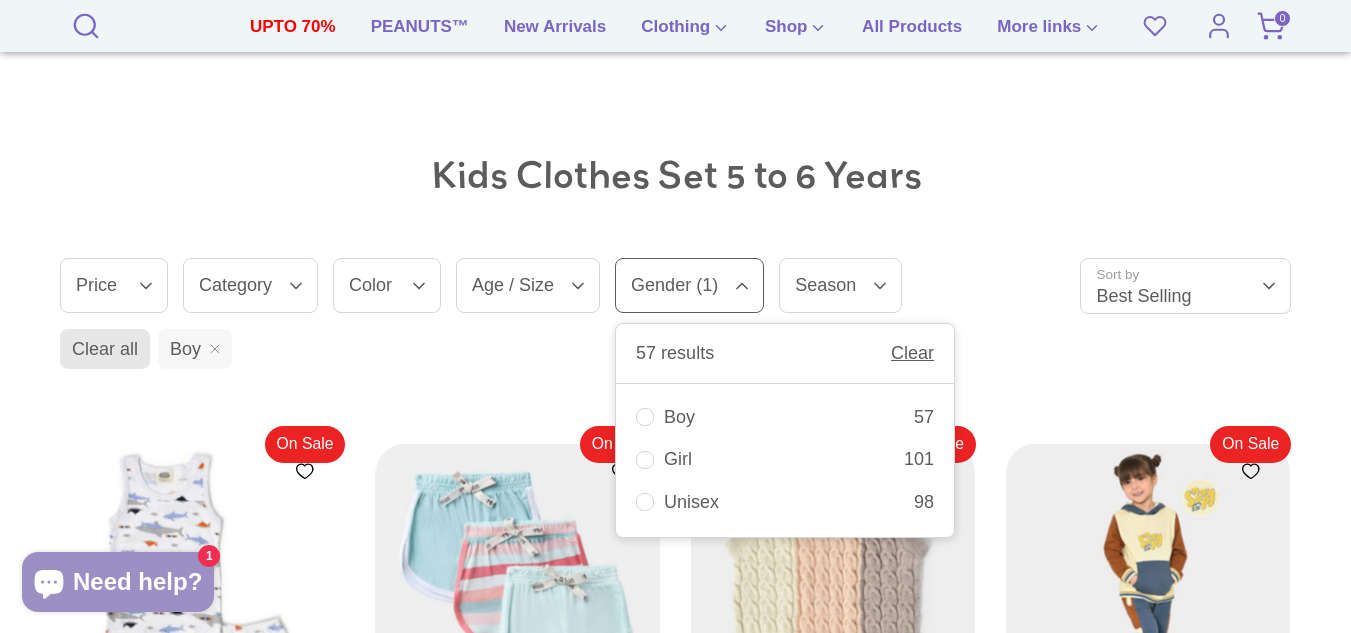 click on "Kids Clothes Set 5 to 6 Years" at bounding box center [675, 175] 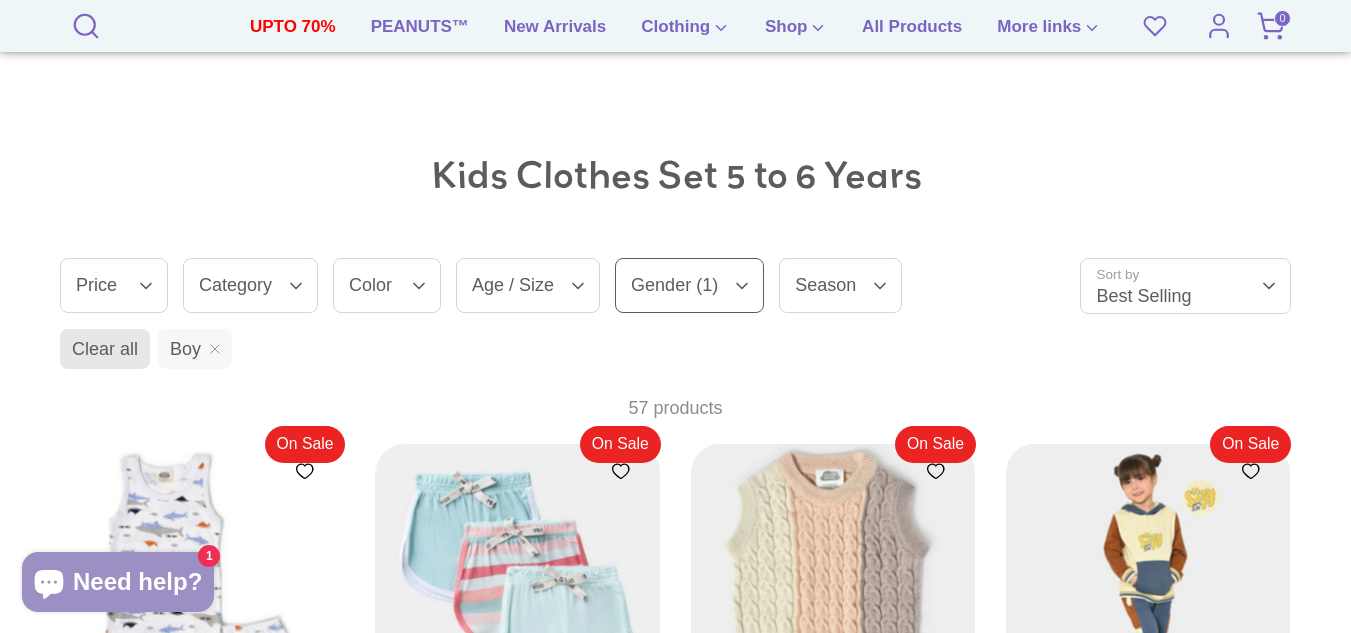 click on "Age / Size" at bounding box center [528, 285] 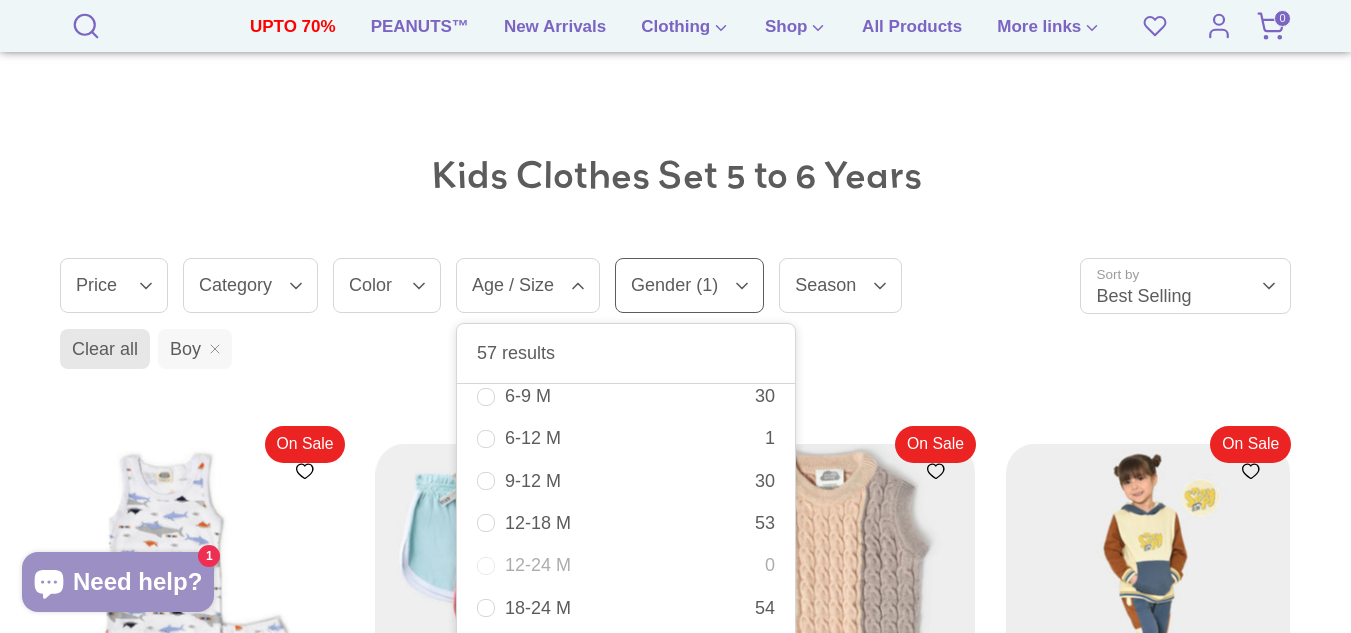 scroll, scrollTop: 560, scrollLeft: 0, axis: vertical 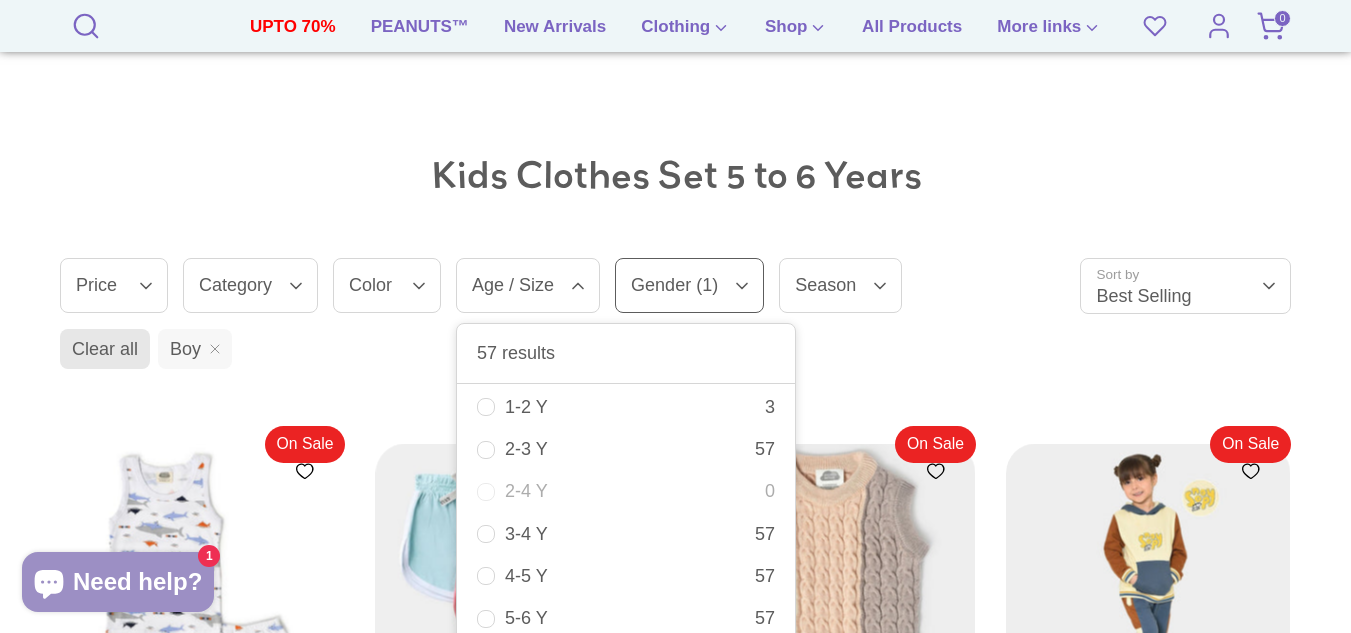 click on "5-6 Y
57" at bounding box center [626, 618] 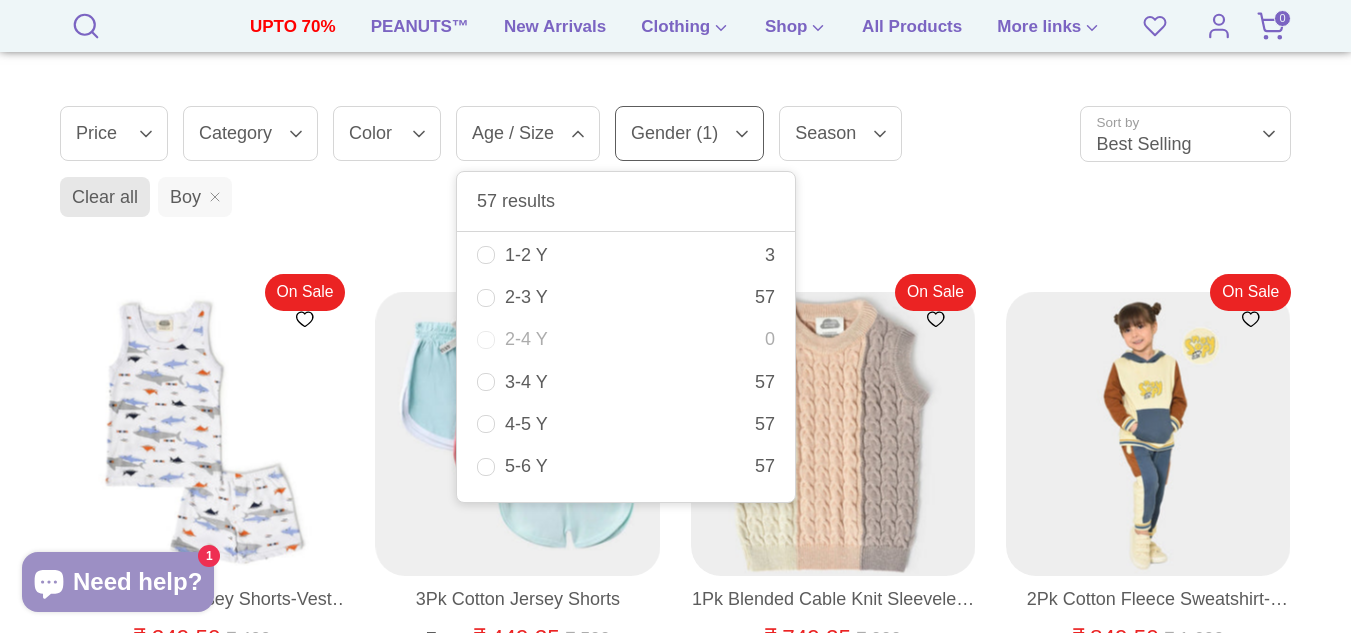 scroll, scrollTop: 500, scrollLeft: 0, axis: vertical 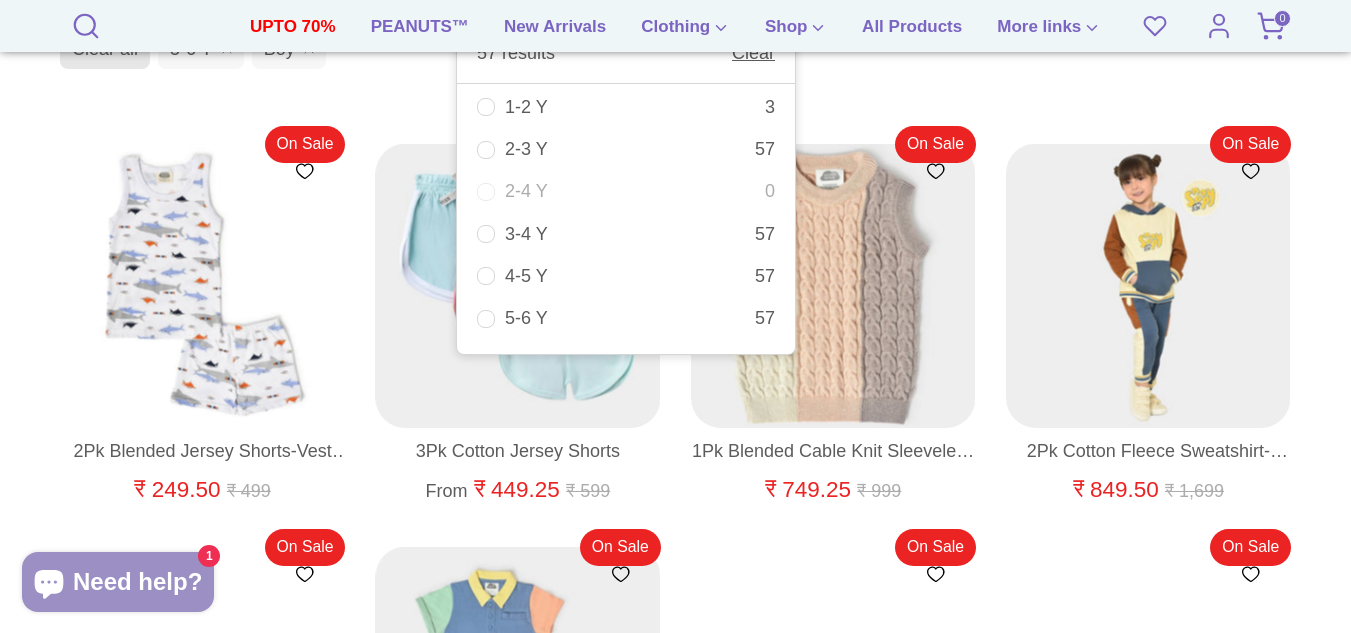 click on "Kids Clothes Set 5 to 6 Years
Filter
(2)
Sort
Filter by
Clear
Price
Price
57 results
Clear
₹
–
₹
Category" at bounding box center [675, 1190] 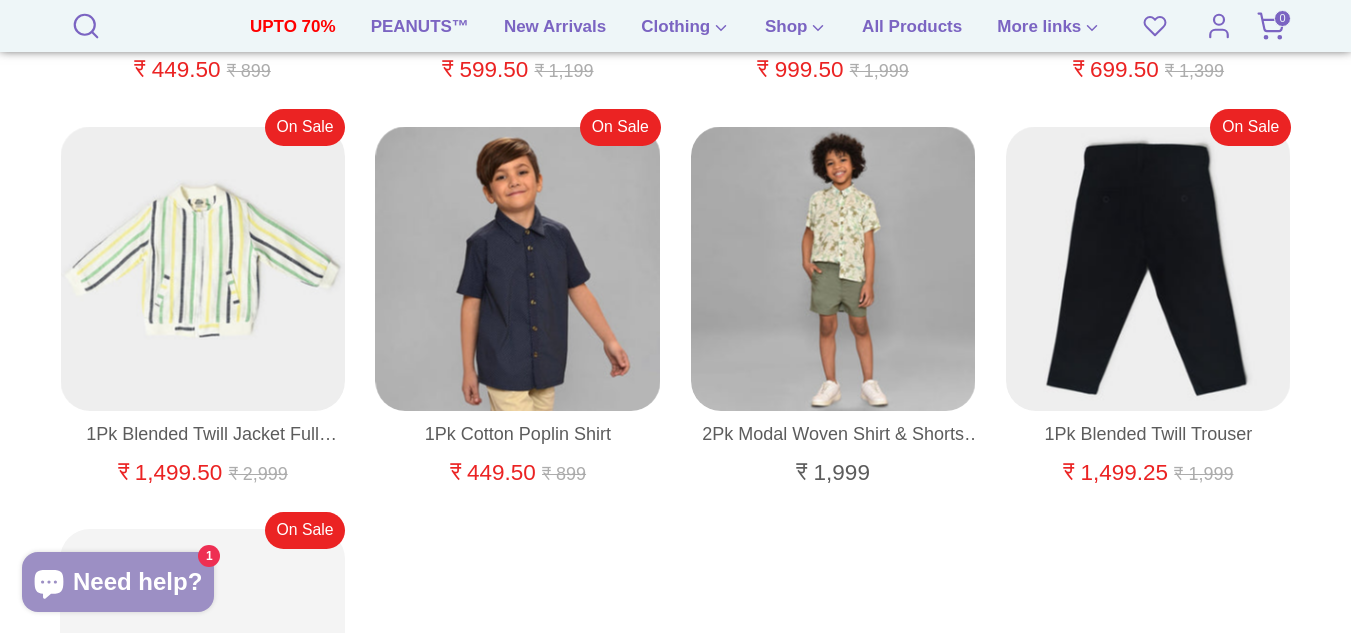 scroll, scrollTop: 5900, scrollLeft: 0, axis: vertical 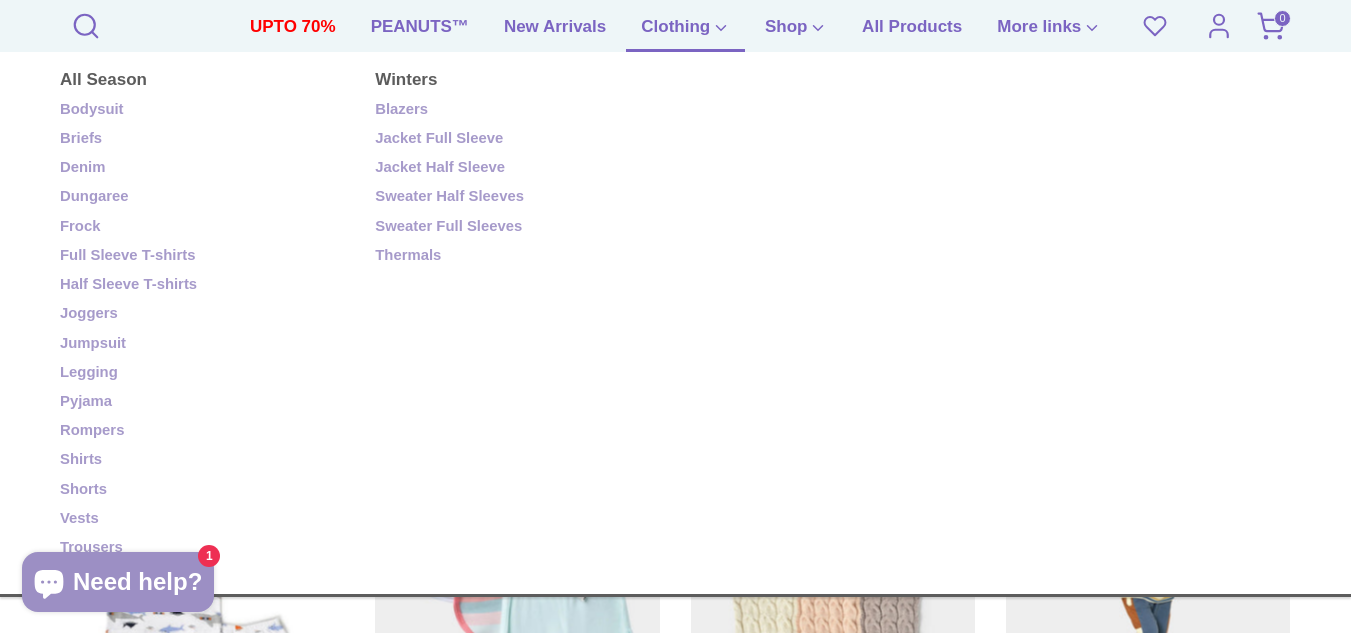 click on "Clothing" at bounding box center (685, 33) 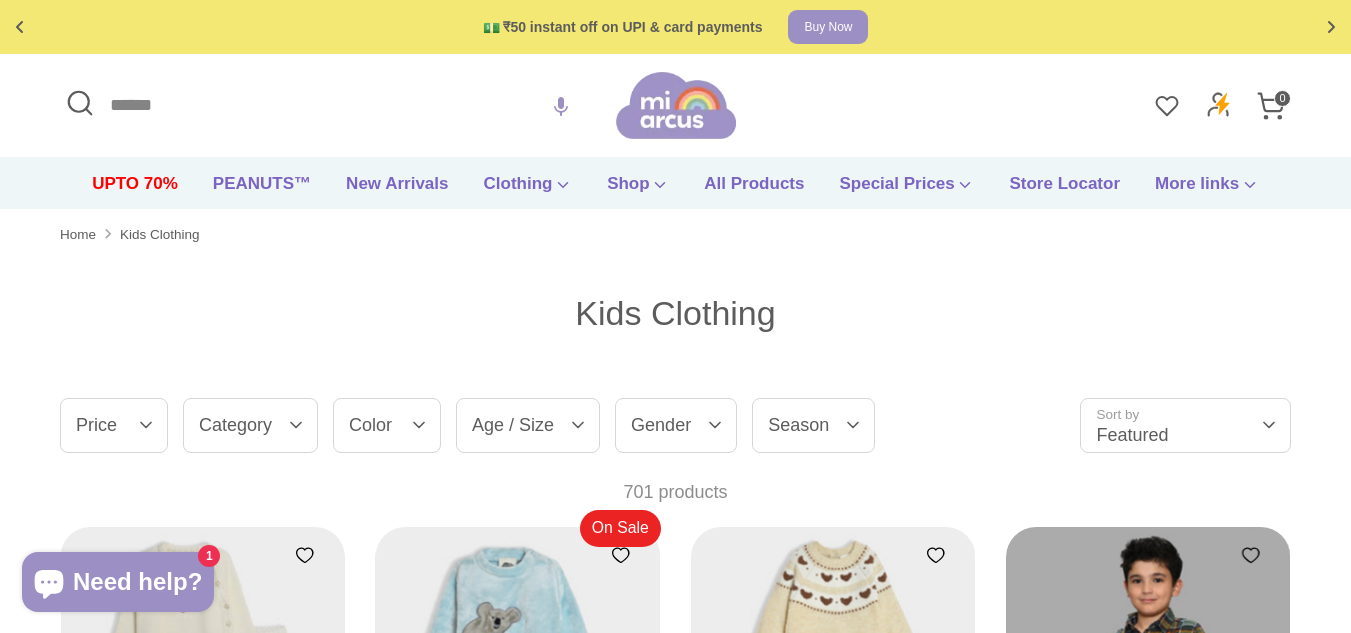scroll, scrollTop: 0, scrollLeft: 0, axis: both 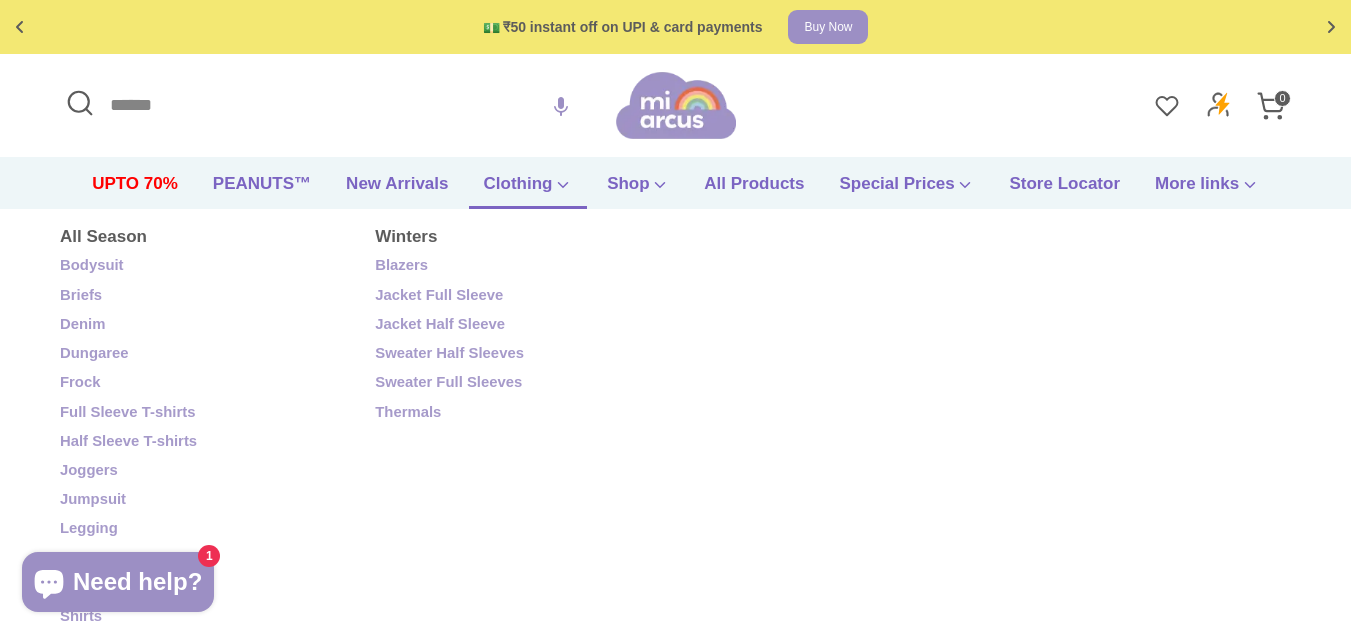 click on "Clothing" at bounding box center (528, 190) 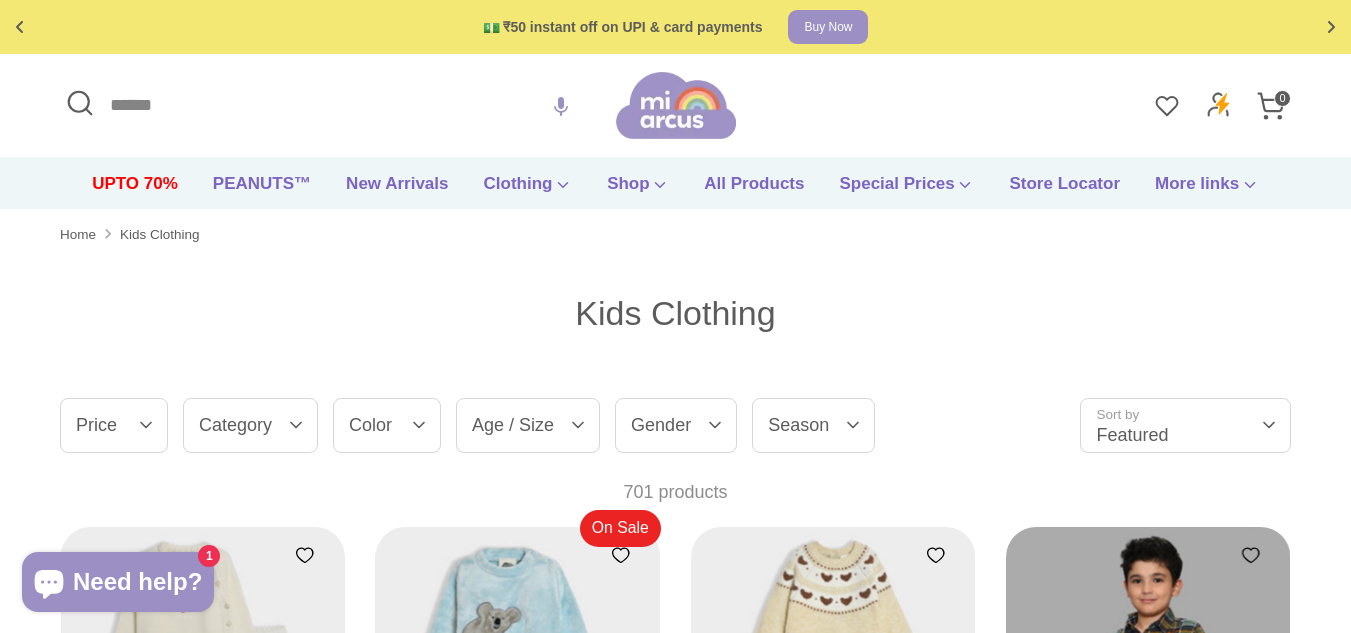 scroll, scrollTop: 0, scrollLeft: 0, axis: both 